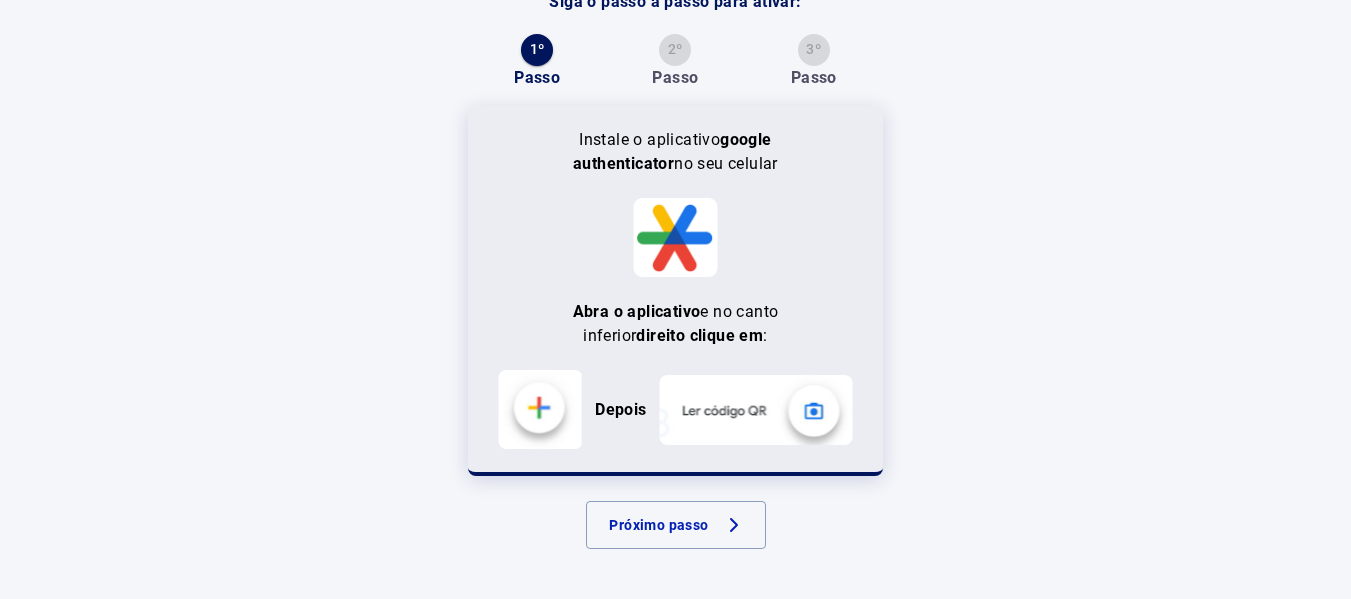 scroll, scrollTop: 66, scrollLeft: 0, axis: vertical 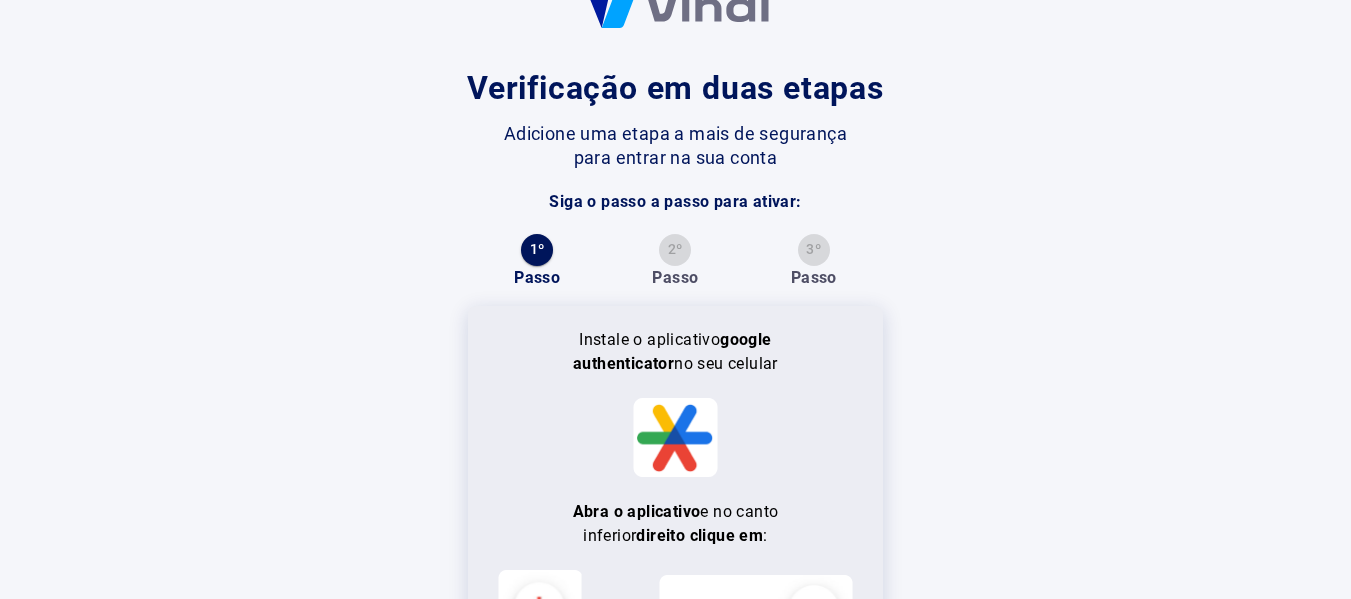 click on "Verificação em duas etapas Adicione uma etapa a mais de segurança para entrar na sua conta Siga o passo a passo para ativar: 1 º Passo 2 º Passo 3 º Passo Instale o aplicativo  google authenticator  no seu celular Abra o aplicativo  e no canto inferior  direito clique em : Depois Próximo passo" at bounding box center [675, 366] 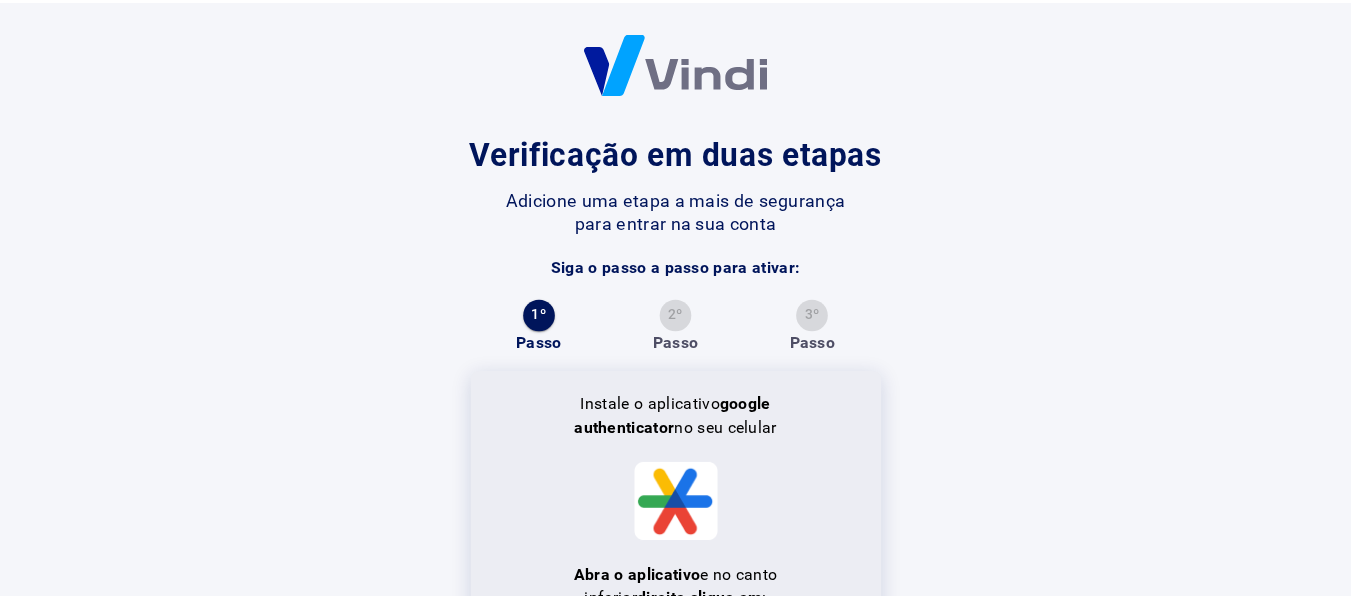 scroll, scrollTop: 0, scrollLeft: 0, axis: both 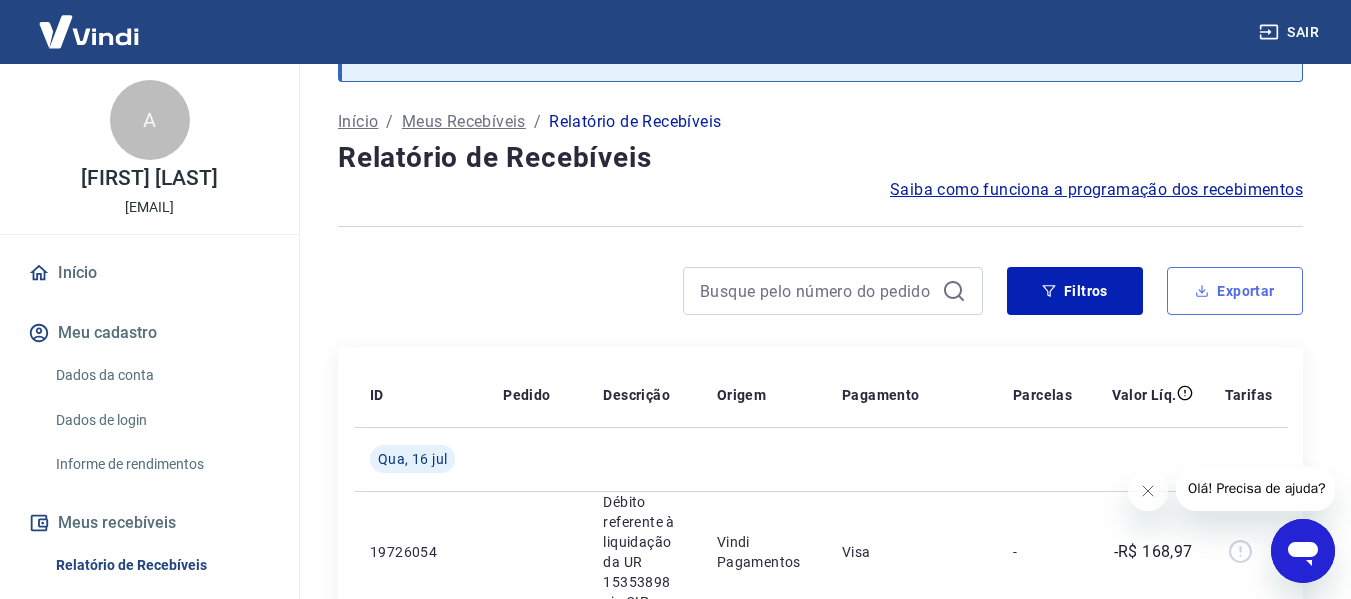 click on "Exportar" at bounding box center (1235, 291) 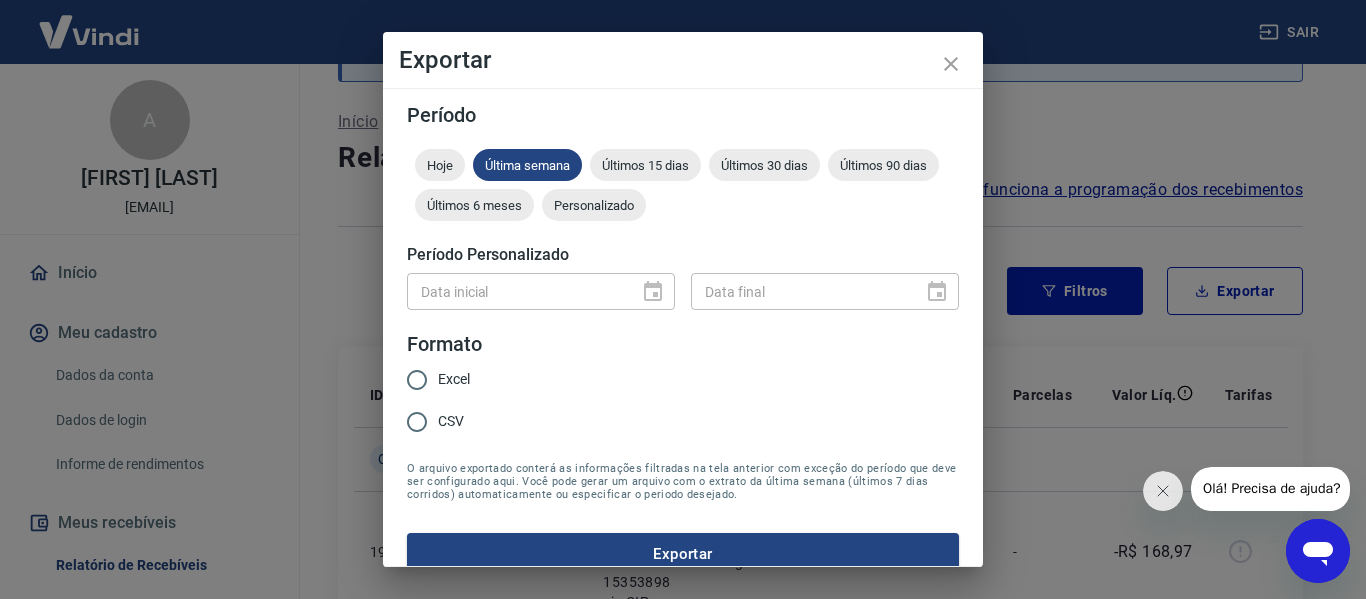 click on "Excel" at bounding box center (417, 380) 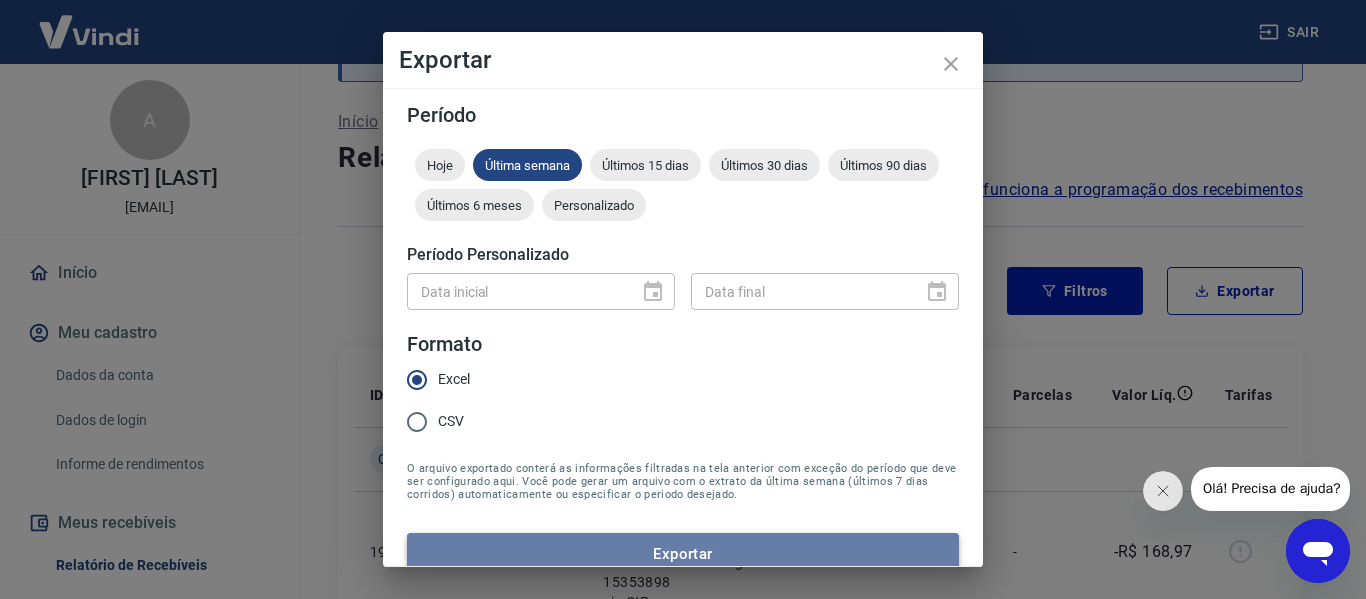 click on "Exportar" at bounding box center [683, 554] 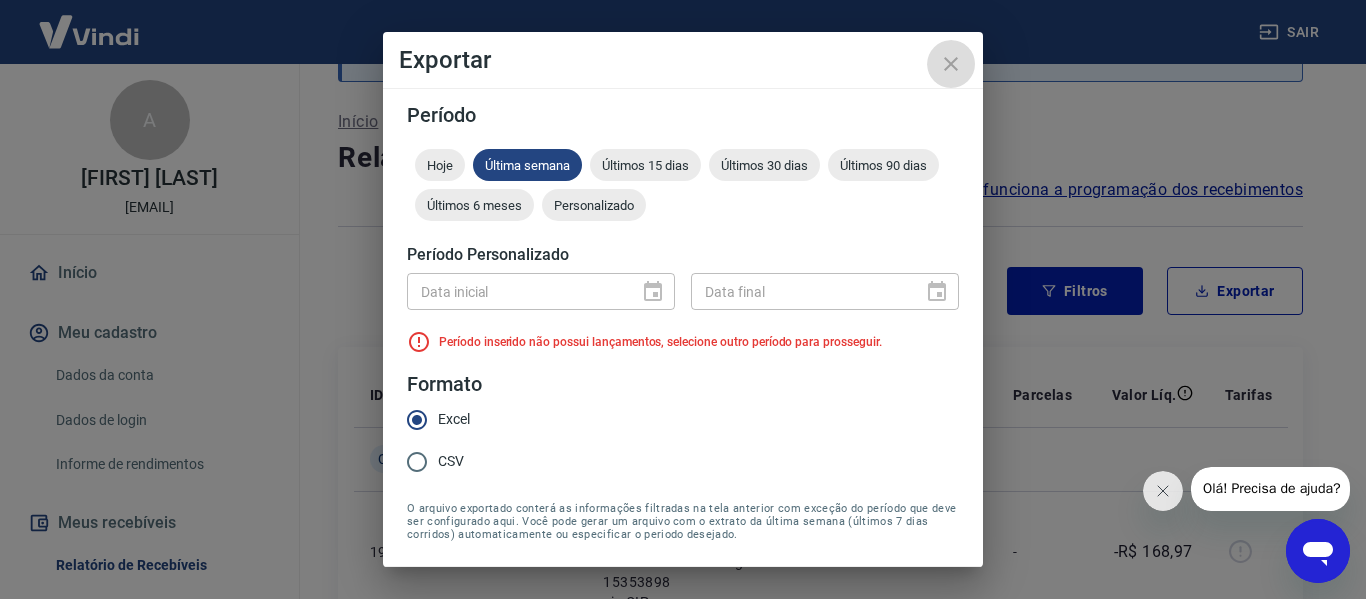click 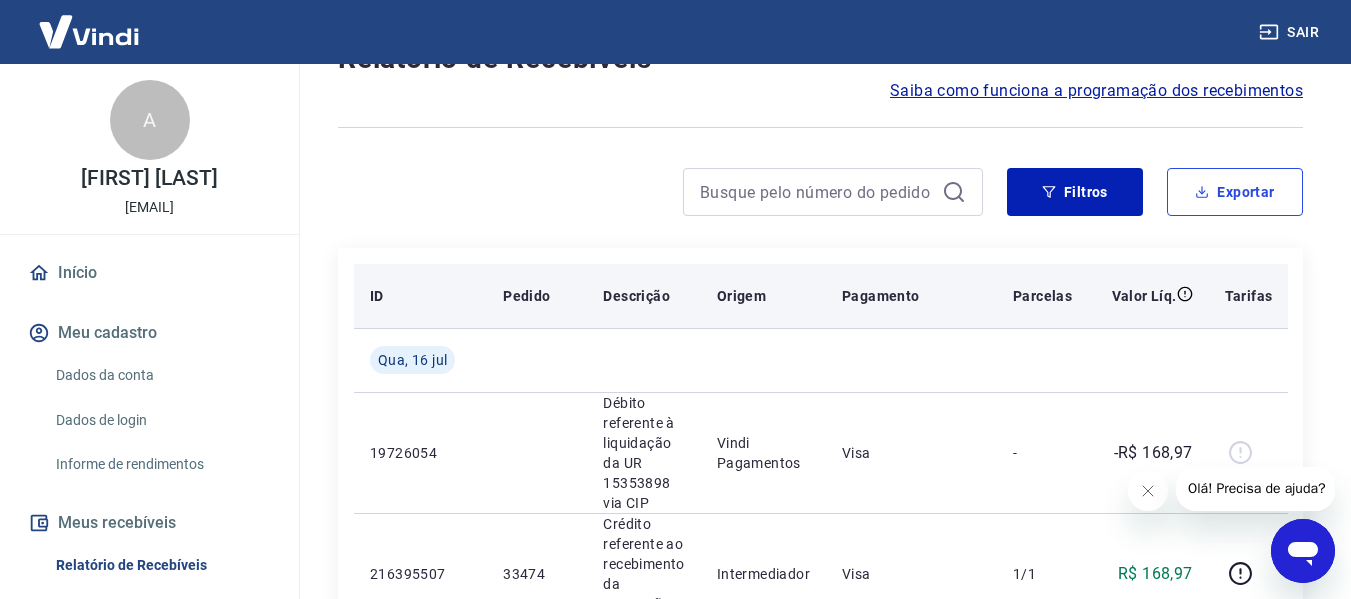 scroll, scrollTop: 200, scrollLeft: 0, axis: vertical 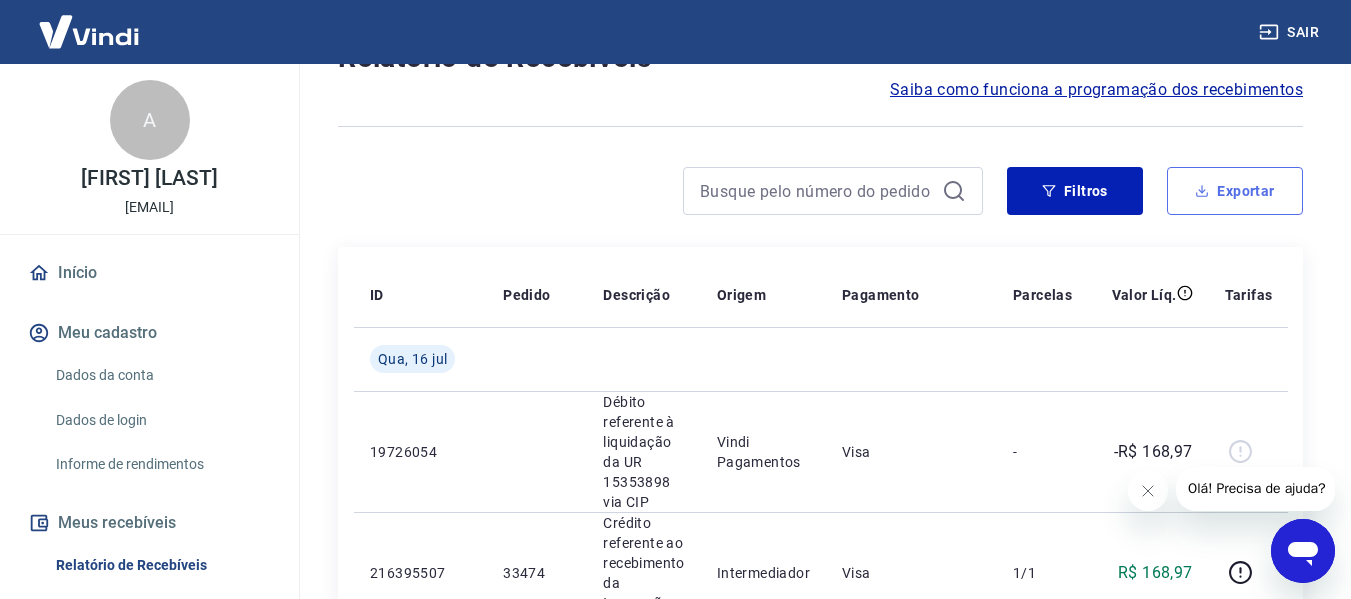 click on "Exportar" at bounding box center (1235, 191) 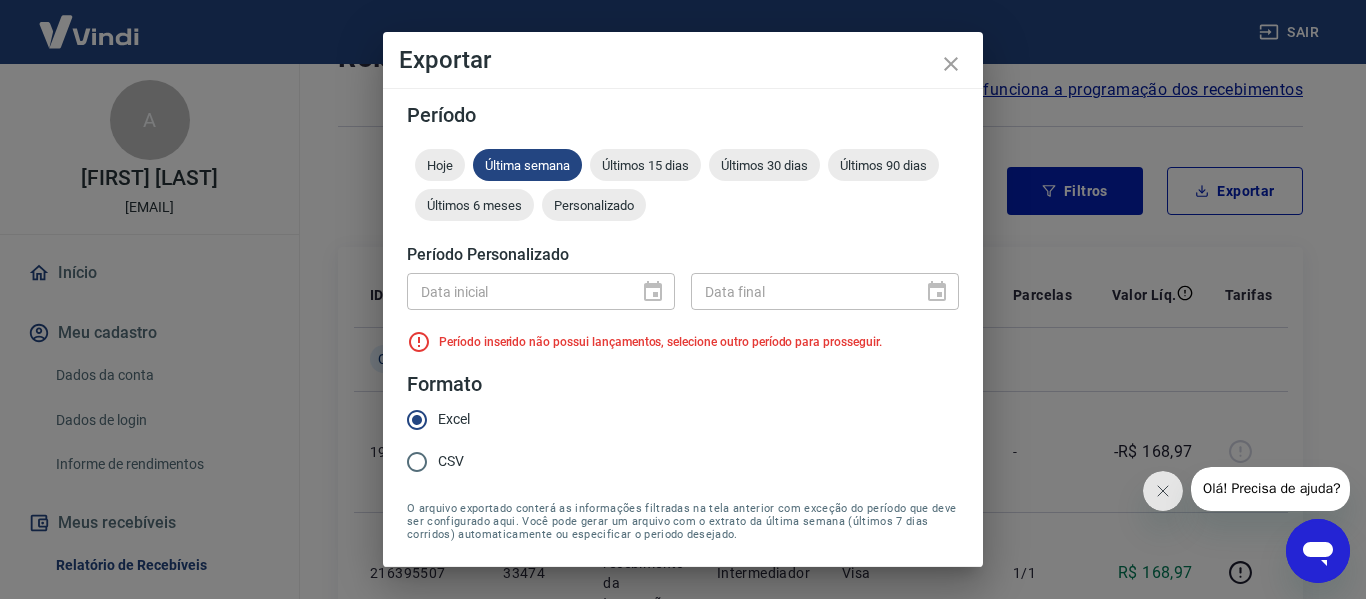click on "Data inicial" at bounding box center [541, 291] 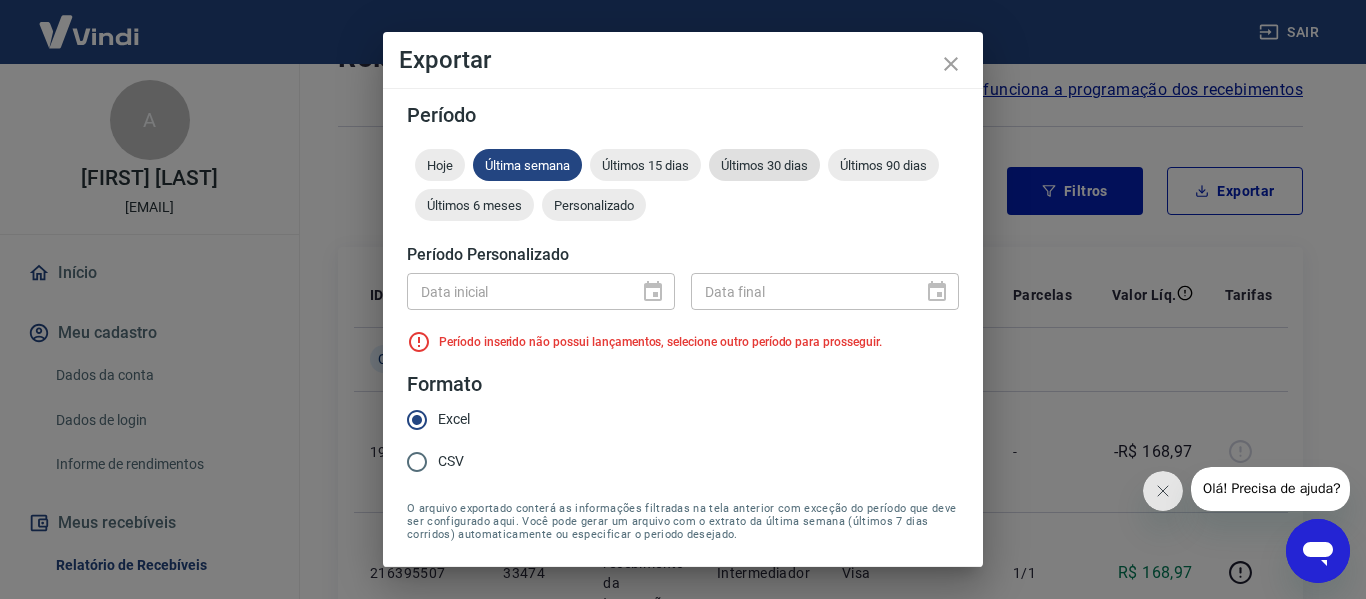 click on "Últimos 30 dias" at bounding box center [764, 165] 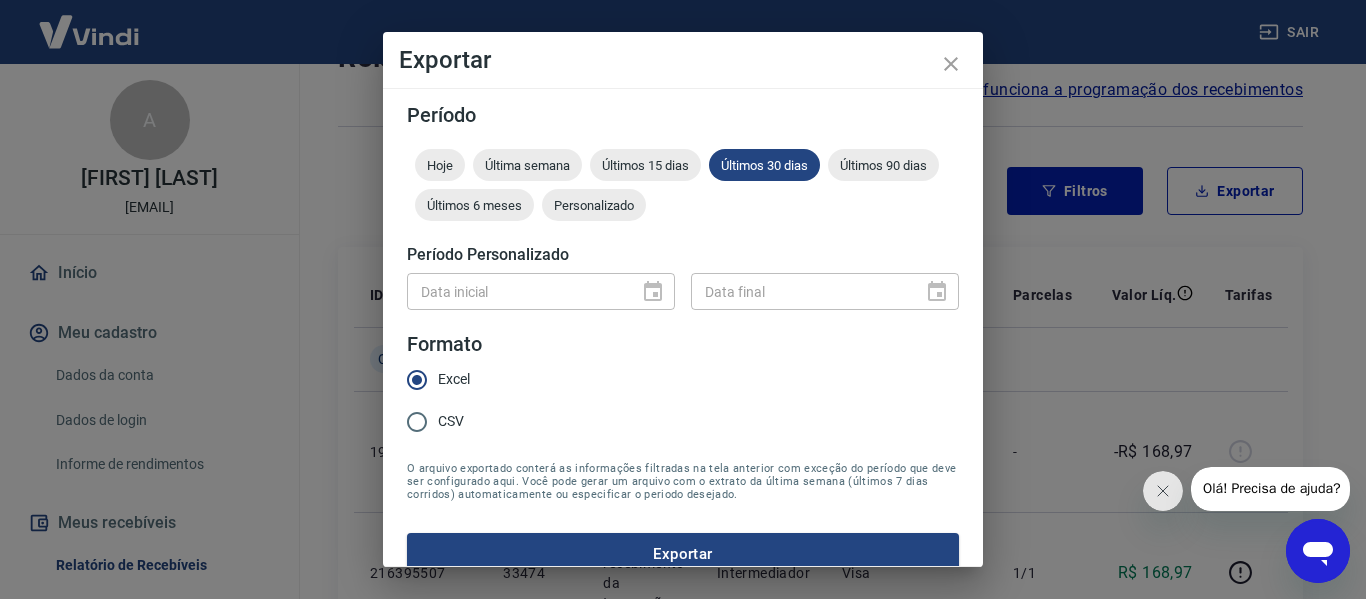 click on "Data inicial" at bounding box center (541, 291) 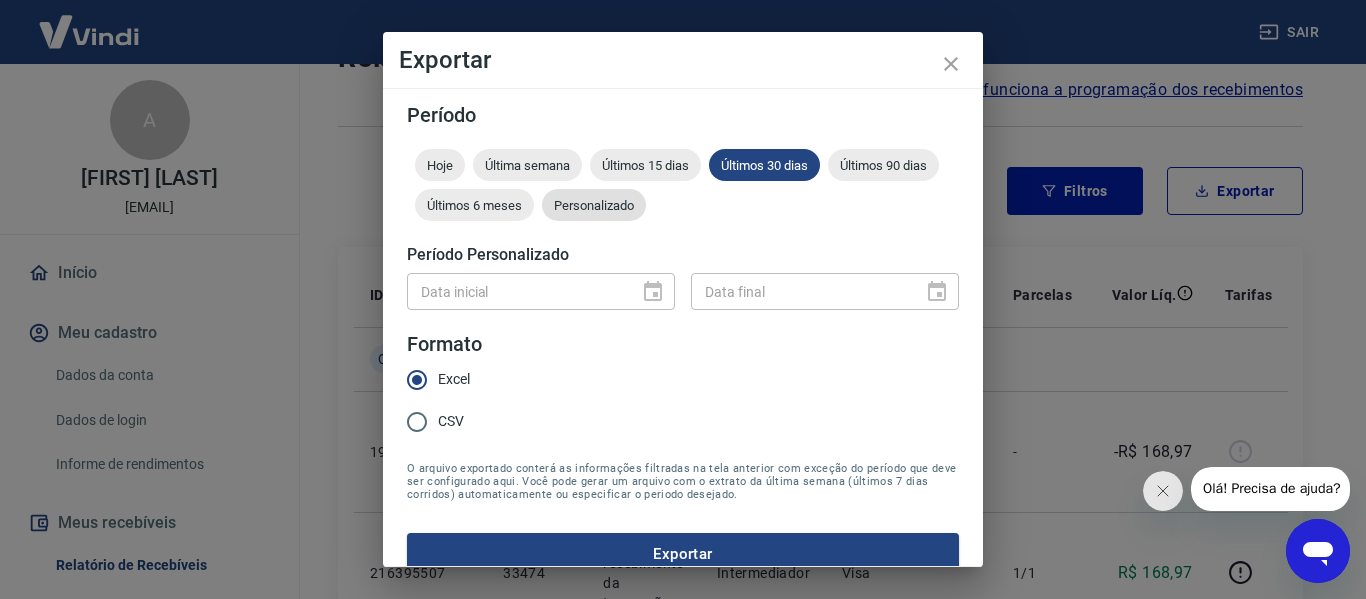 click on "Personalizado" at bounding box center (594, 205) 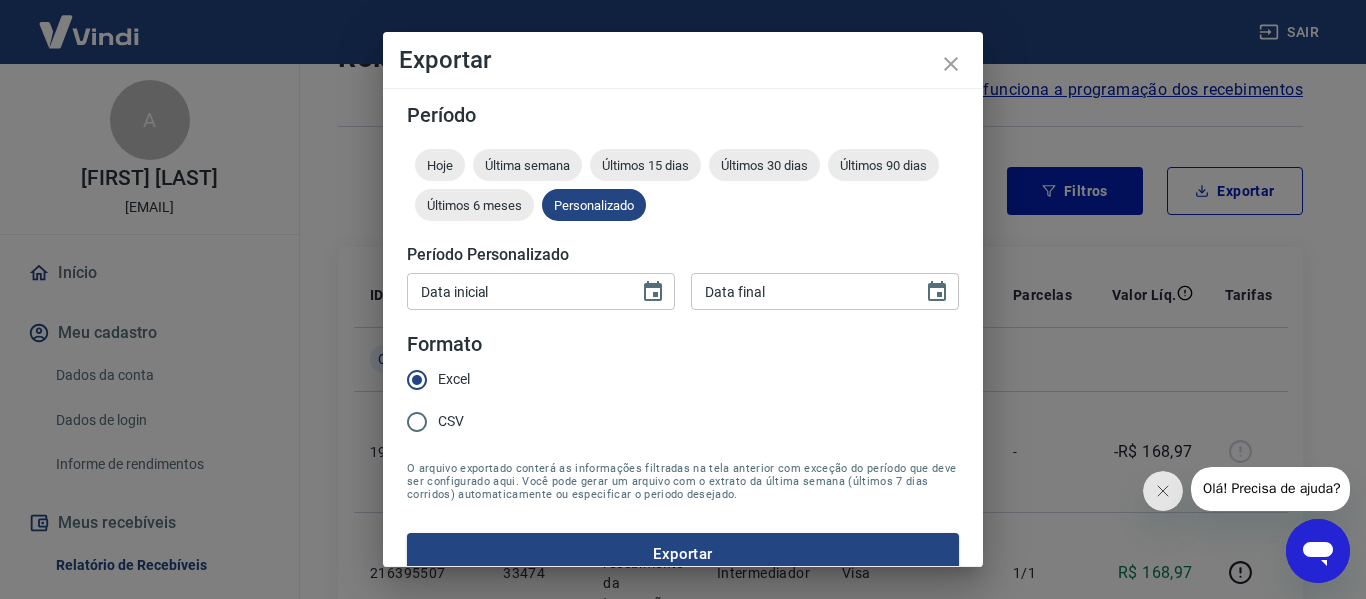click on "Data inicial" at bounding box center (516, 291) 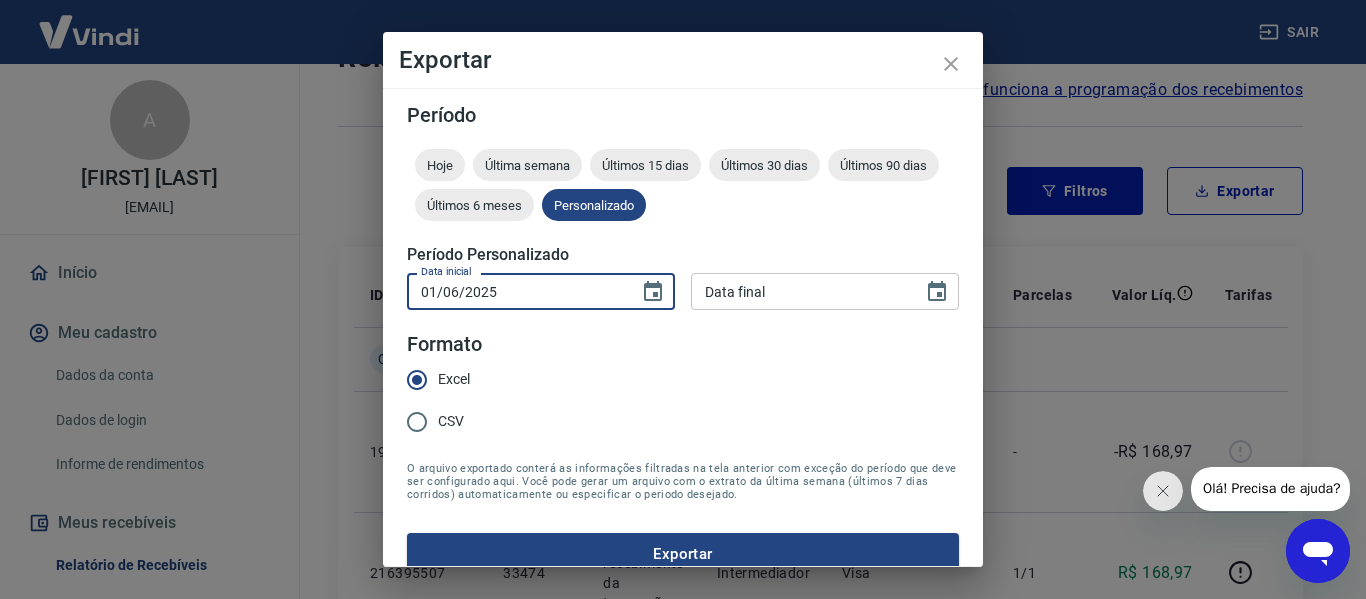 type on "01/06/2025" 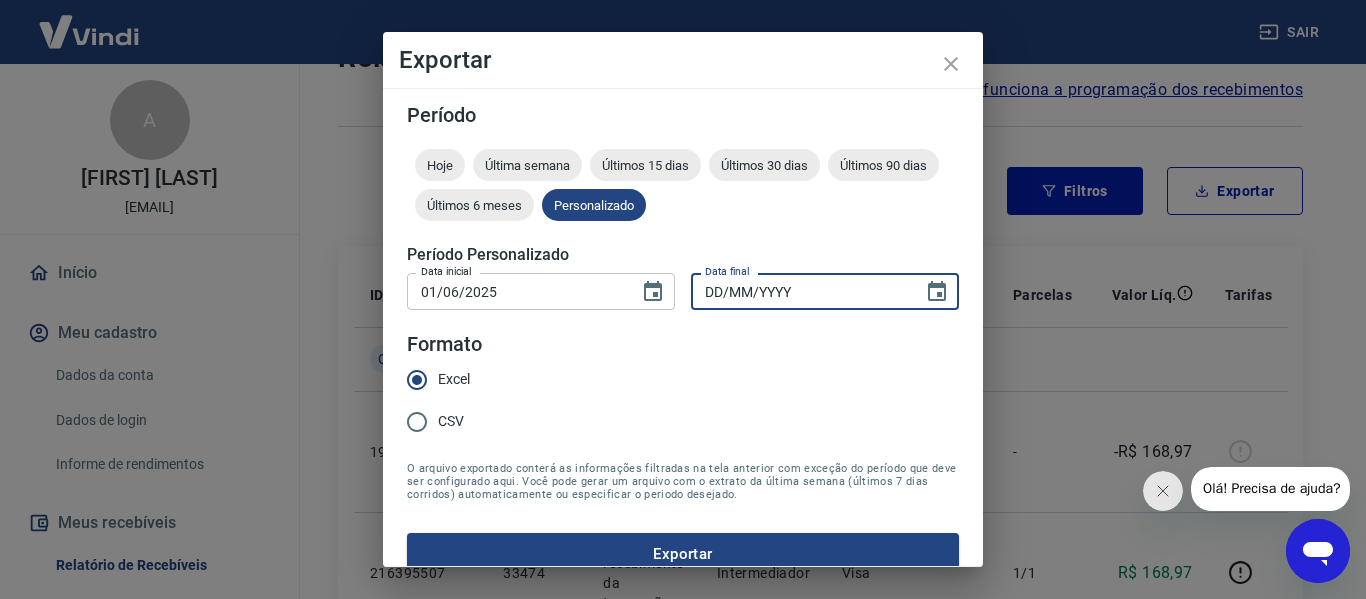 click on "DD/MM/YYYY" at bounding box center [800, 291] 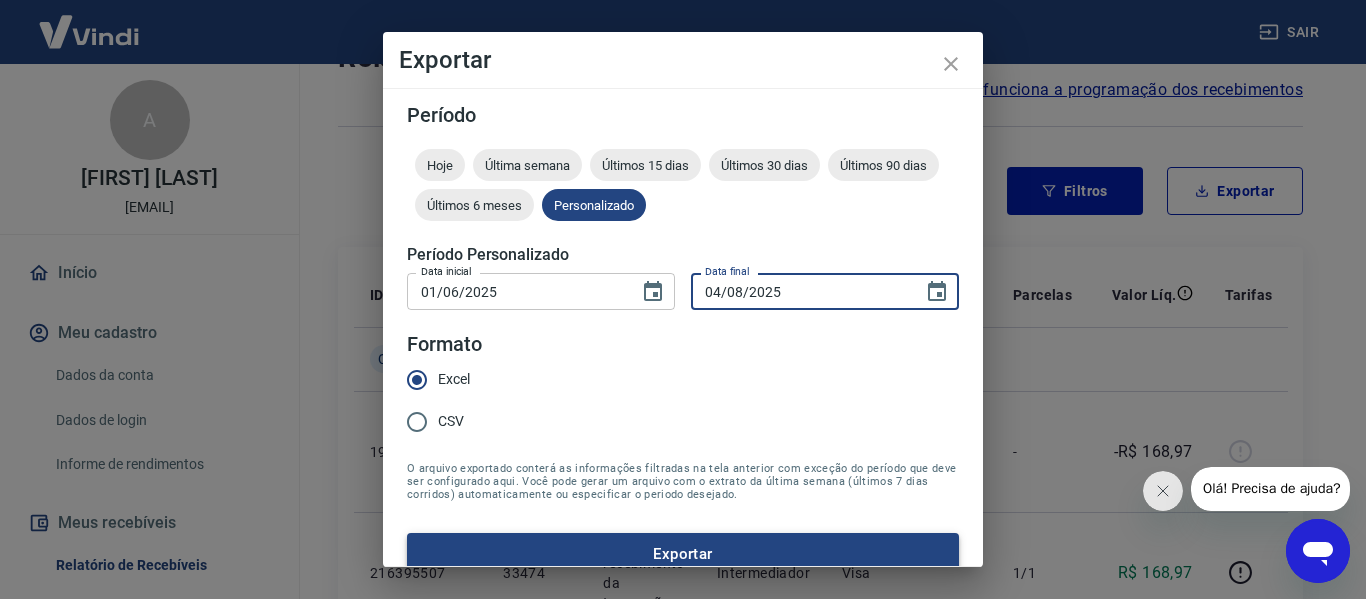 type on "04/08/2025" 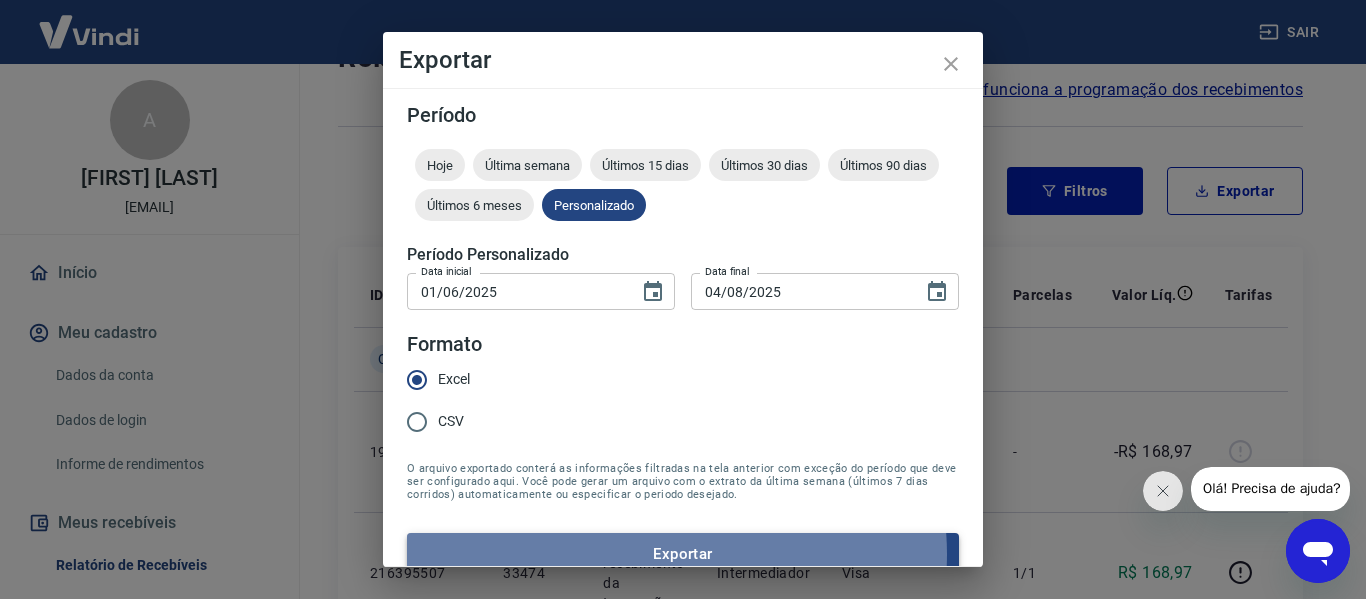 click on "Exportar" at bounding box center [683, 554] 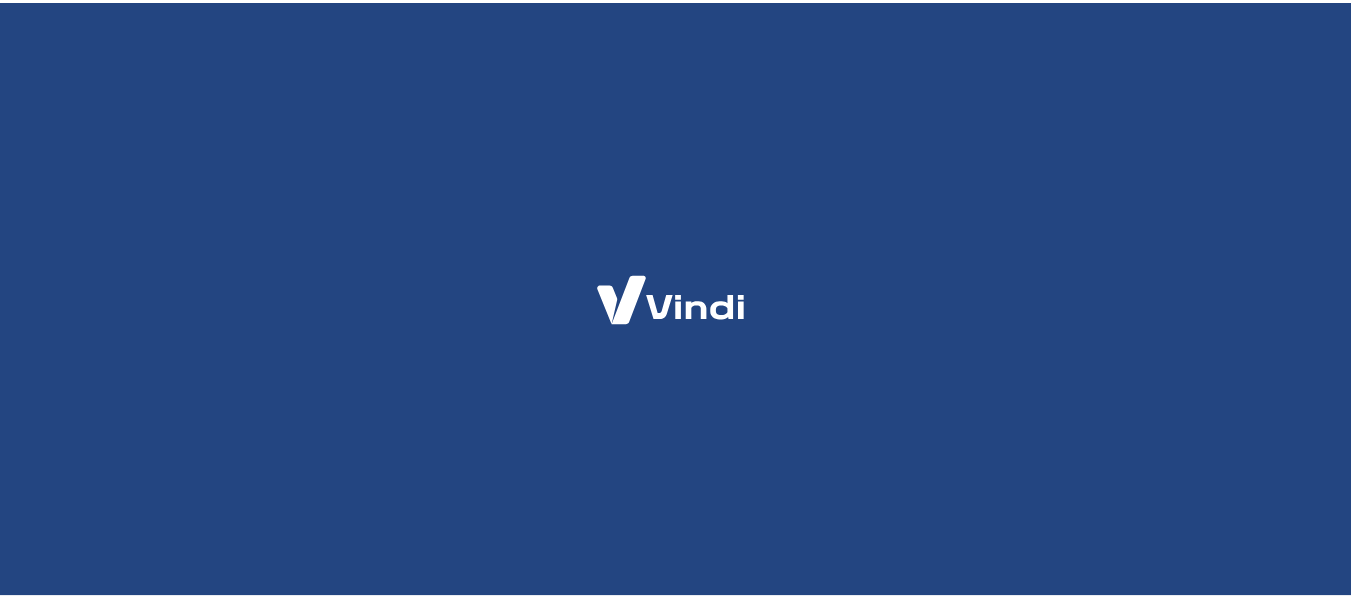 scroll, scrollTop: 0, scrollLeft: 0, axis: both 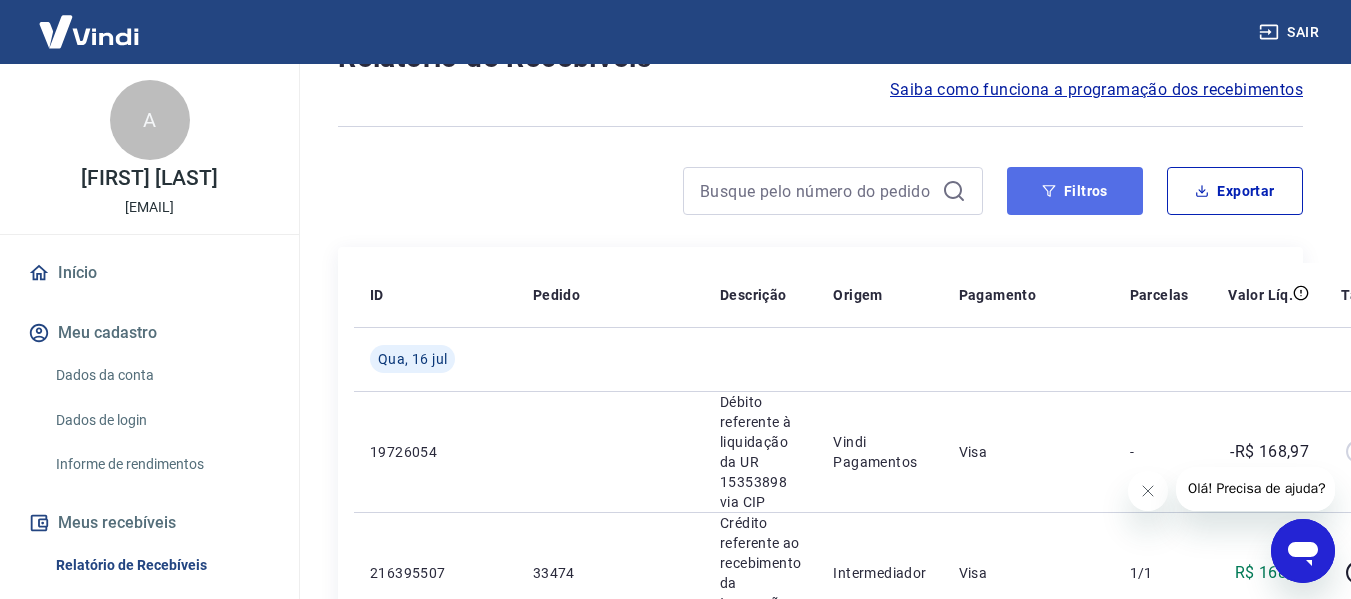 click on "Filtros" at bounding box center [1075, 191] 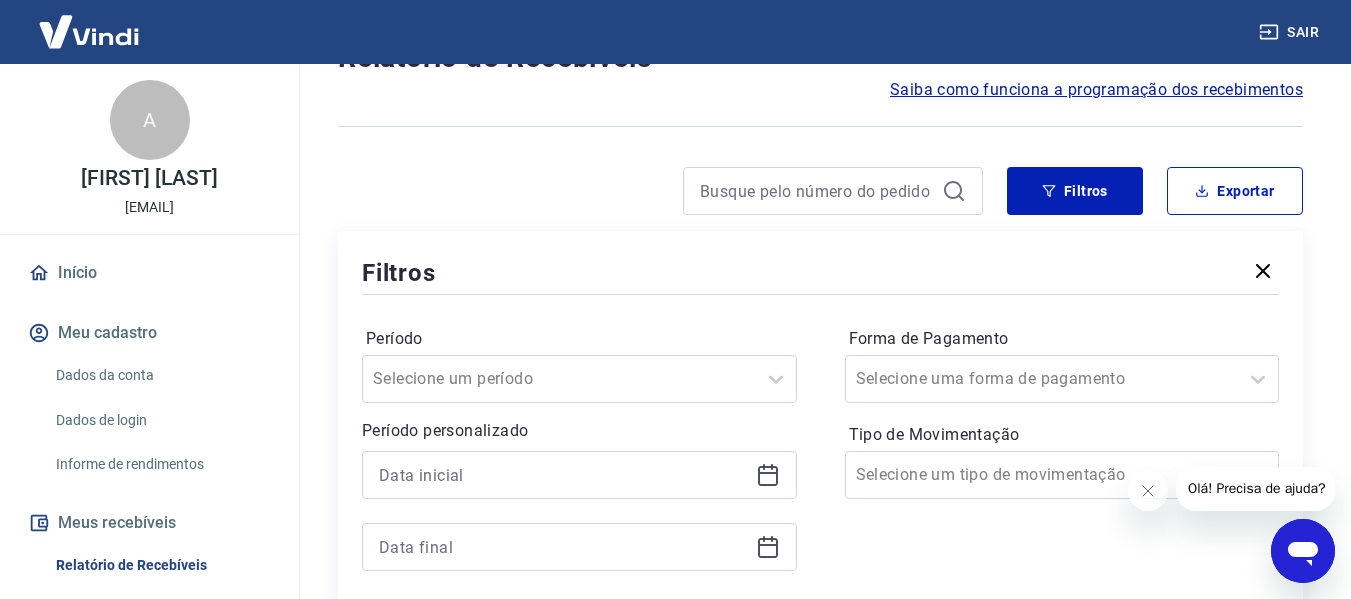 click at bounding box center [660, 191] 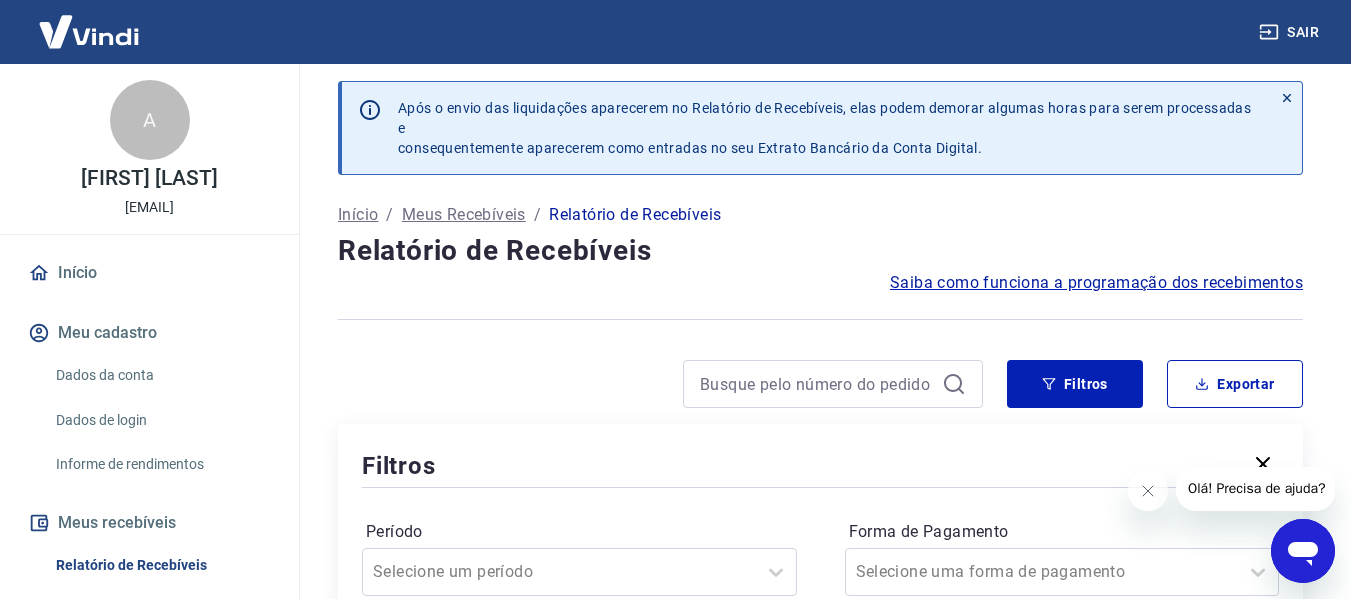 scroll, scrollTop: 0, scrollLeft: 0, axis: both 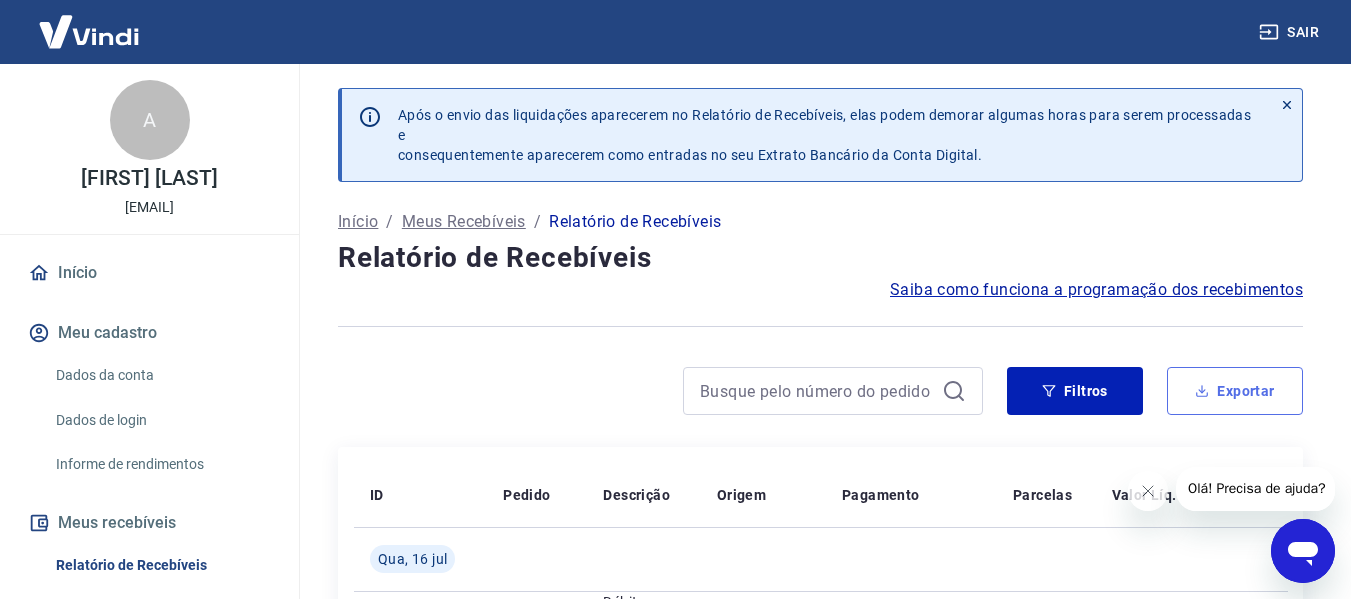 click on "Exportar" at bounding box center (1235, 391) 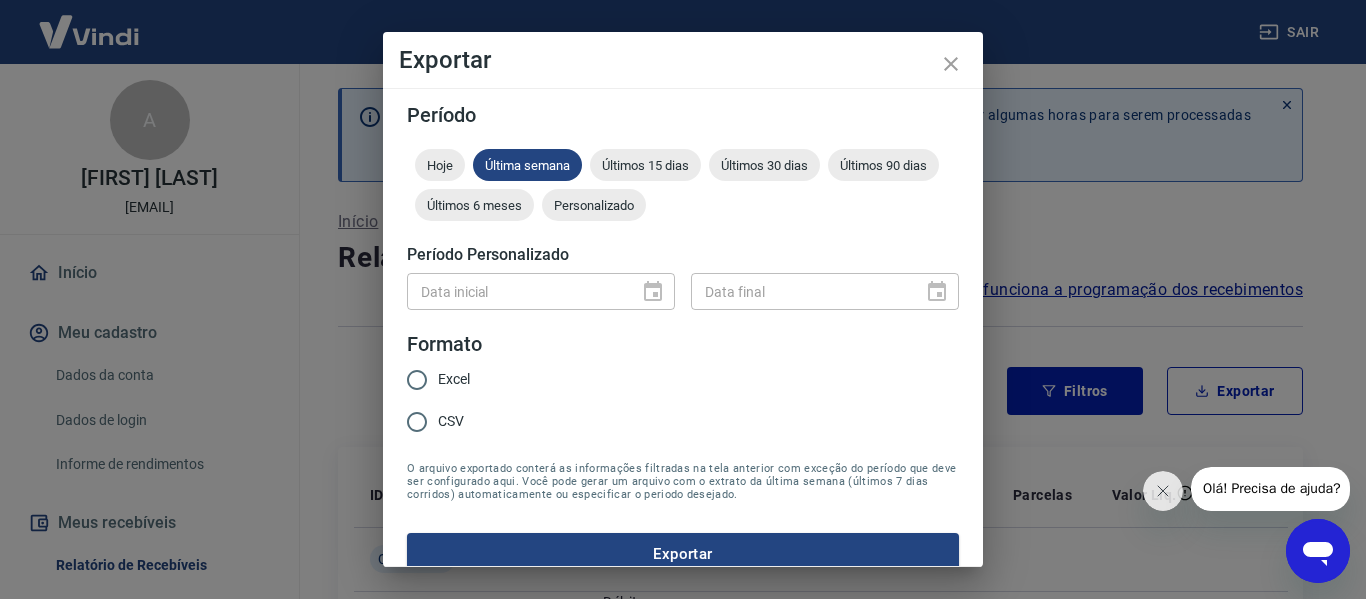 click on "Data inicial" at bounding box center [541, 291] 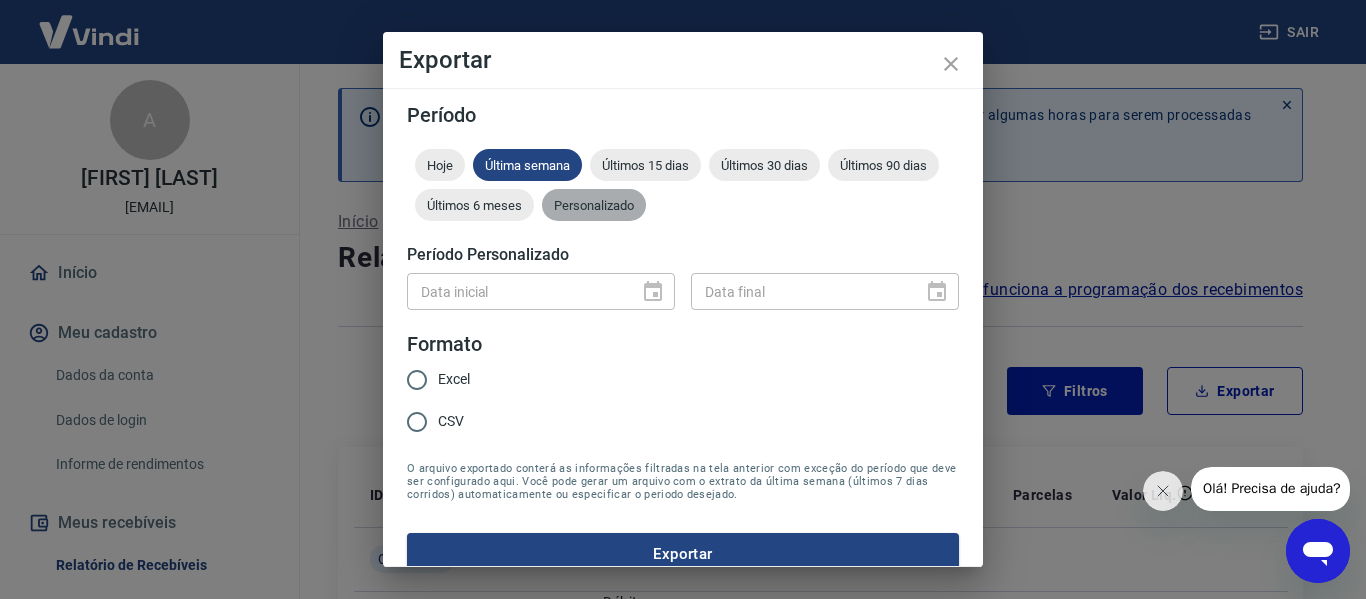 click on "Personalizado" at bounding box center (594, 205) 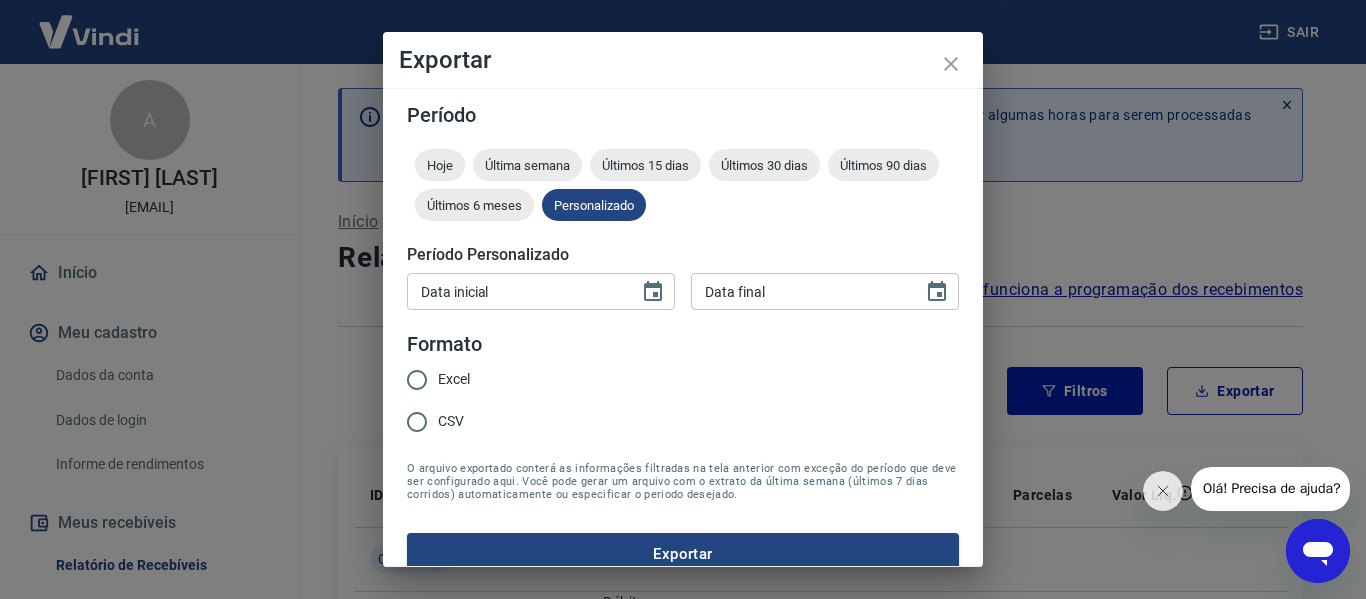 click on "Data inicial" at bounding box center (516, 291) 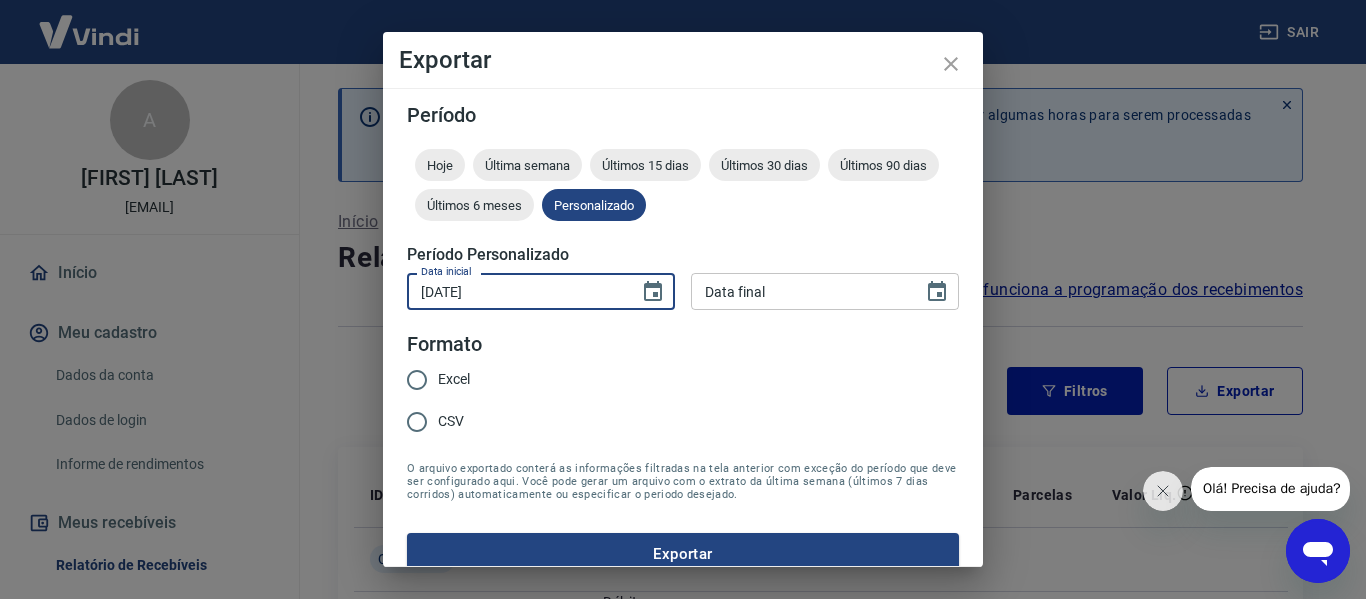type on "01/01/2026" 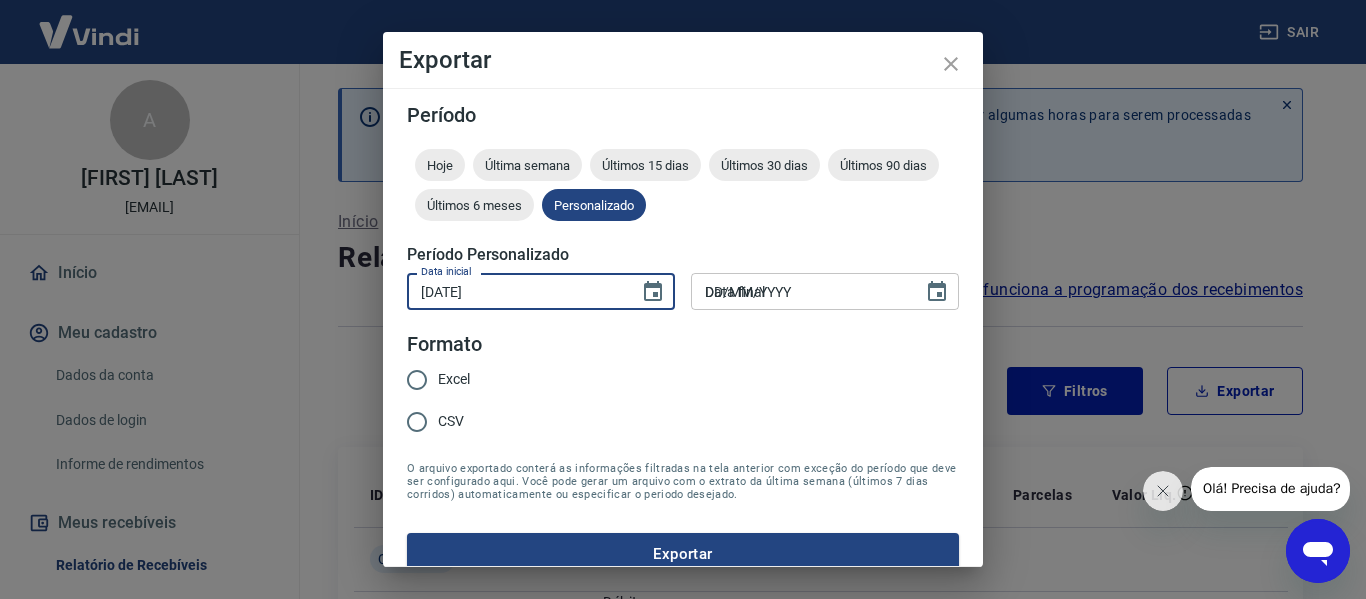 click on "DD/MM/YYYY" at bounding box center [800, 291] 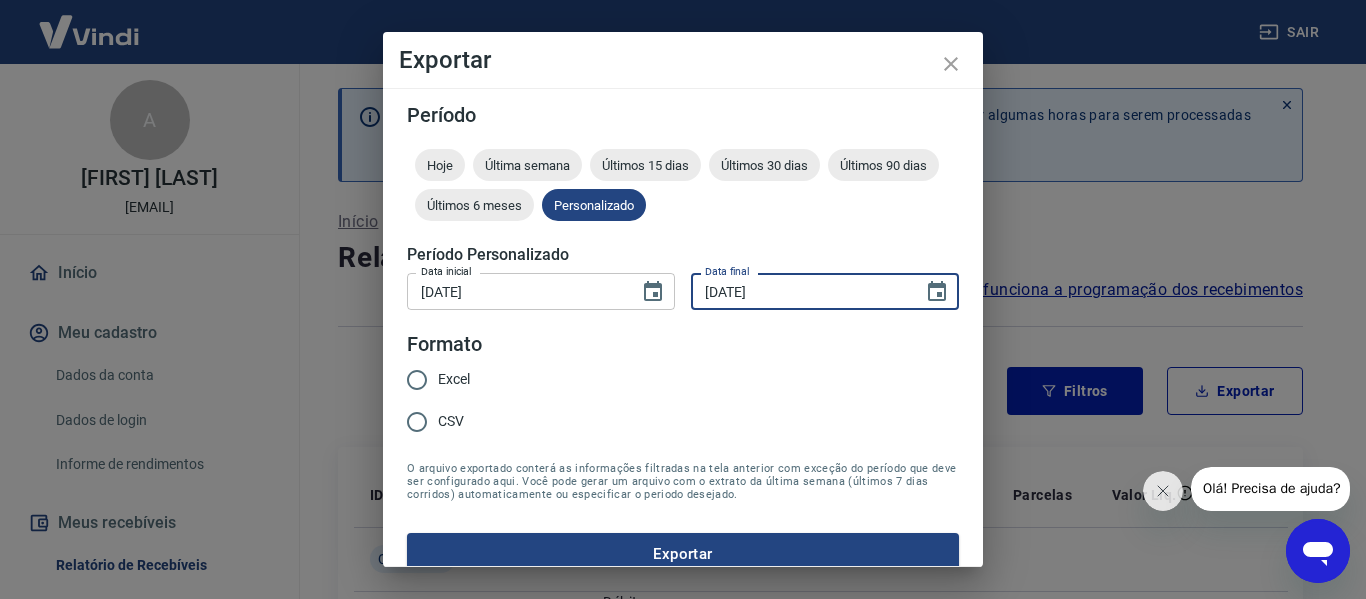 type on "04/08/2026" 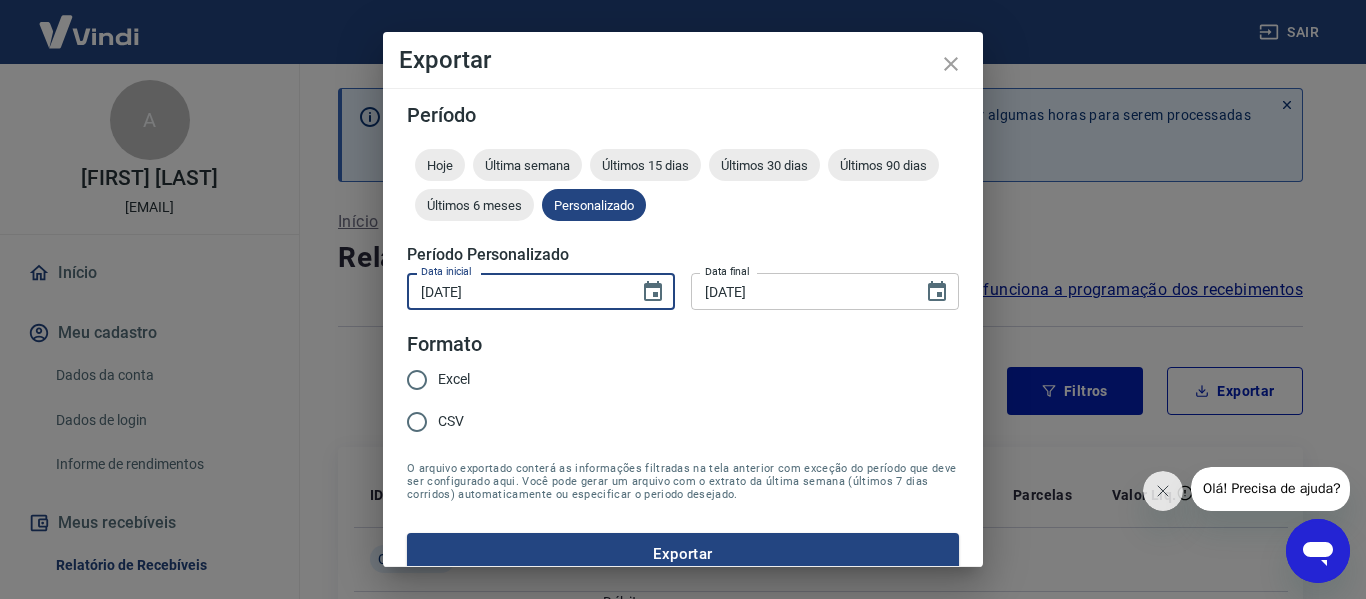 click on "01/01/2026" at bounding box center (516, 291) 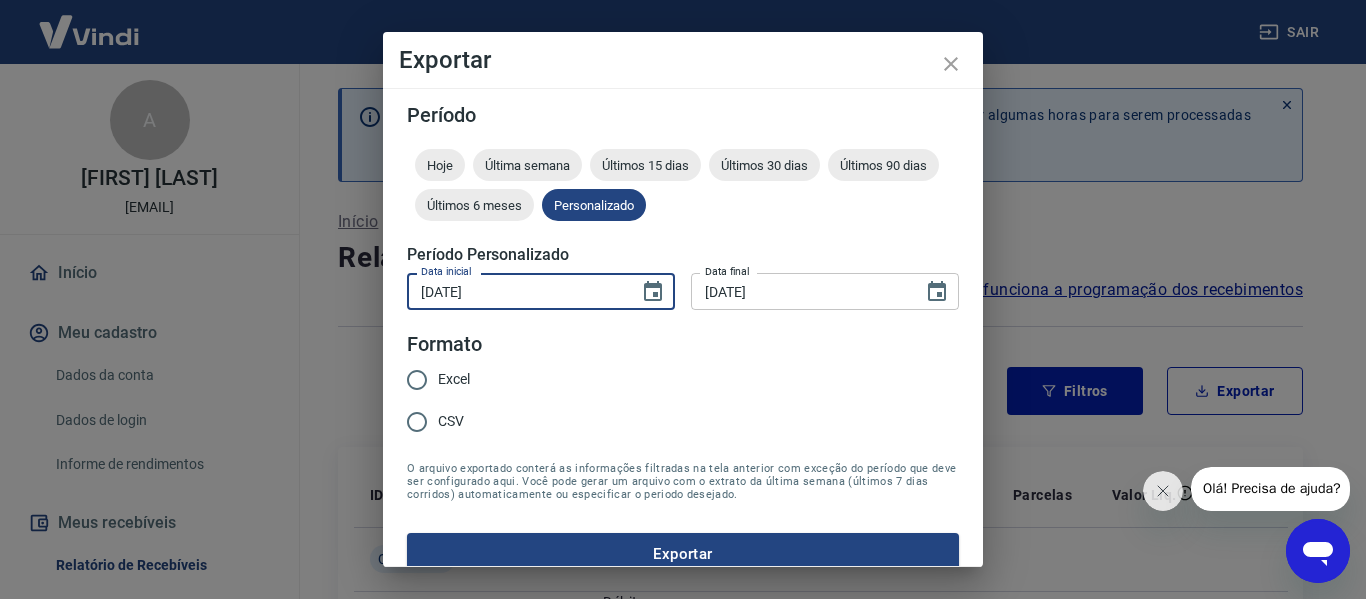 drag, startPoint x: 516, startPoint y: 293, endPoint x: 374, endPoint y: 278, distance: 142.79005 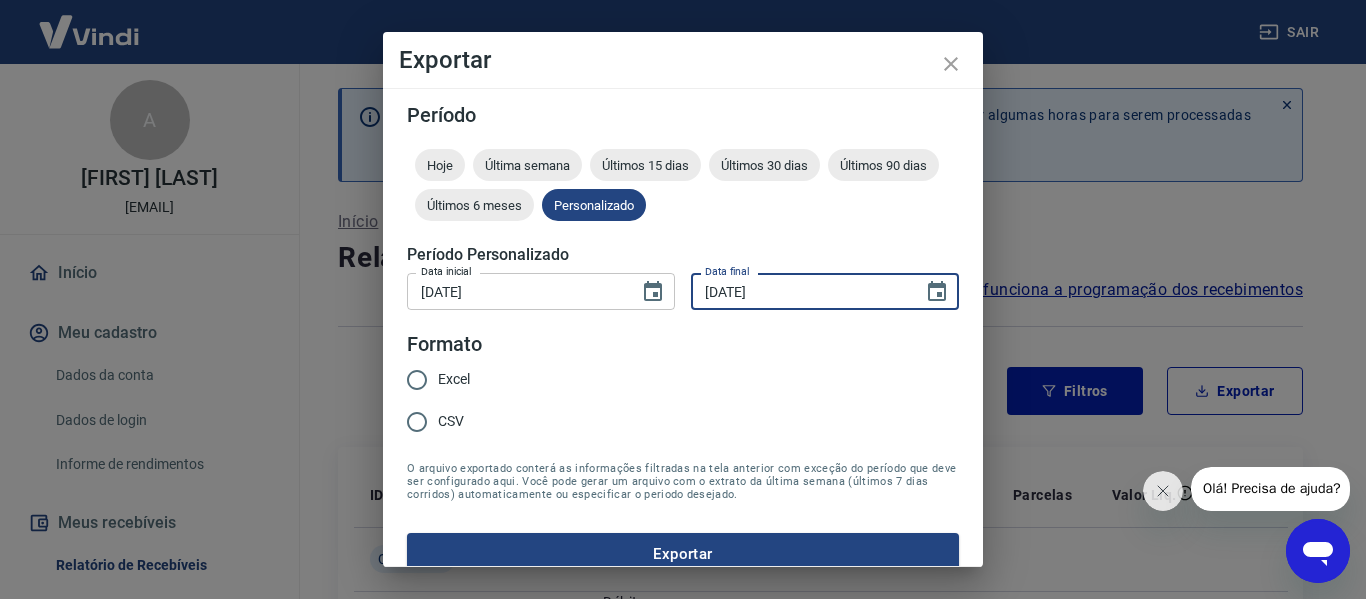 drag, startPoint x: 785, startPoint y: 298, endPoint x: 684, endPoint y: 290, distance: 101.31634 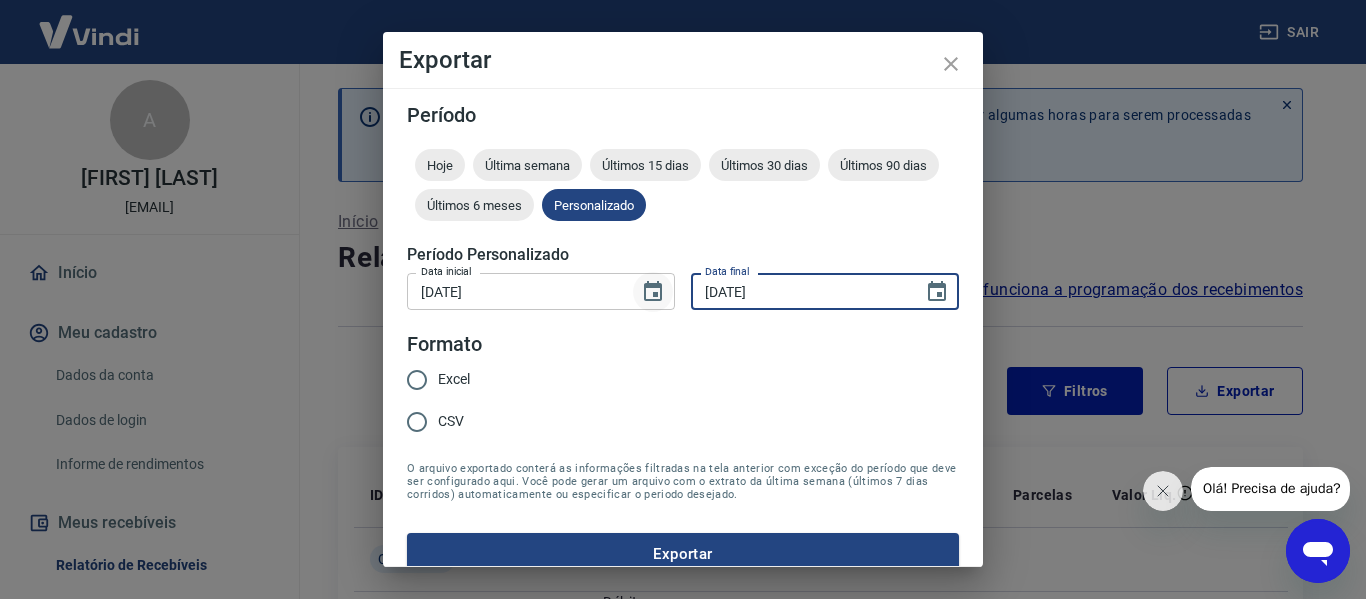 drag, startPoint x: 777, startPoint y: 287, endPoint x: 656, endPoint y: 284, distance: 121.037186 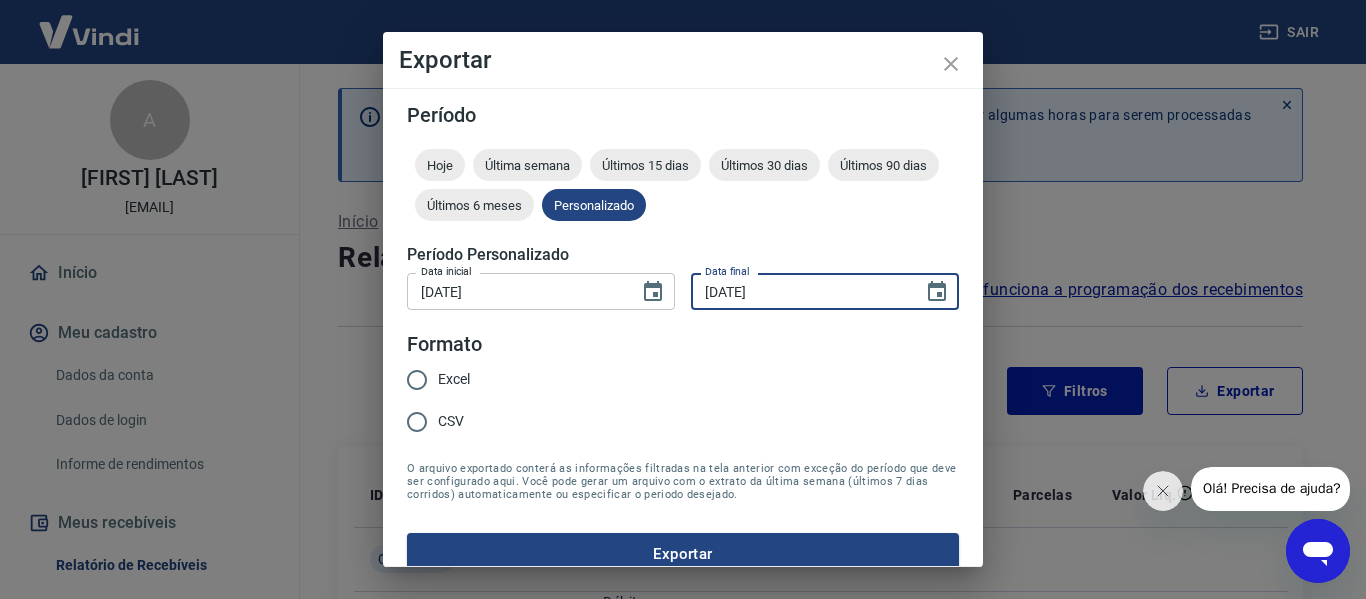 type on "04/08/2026" 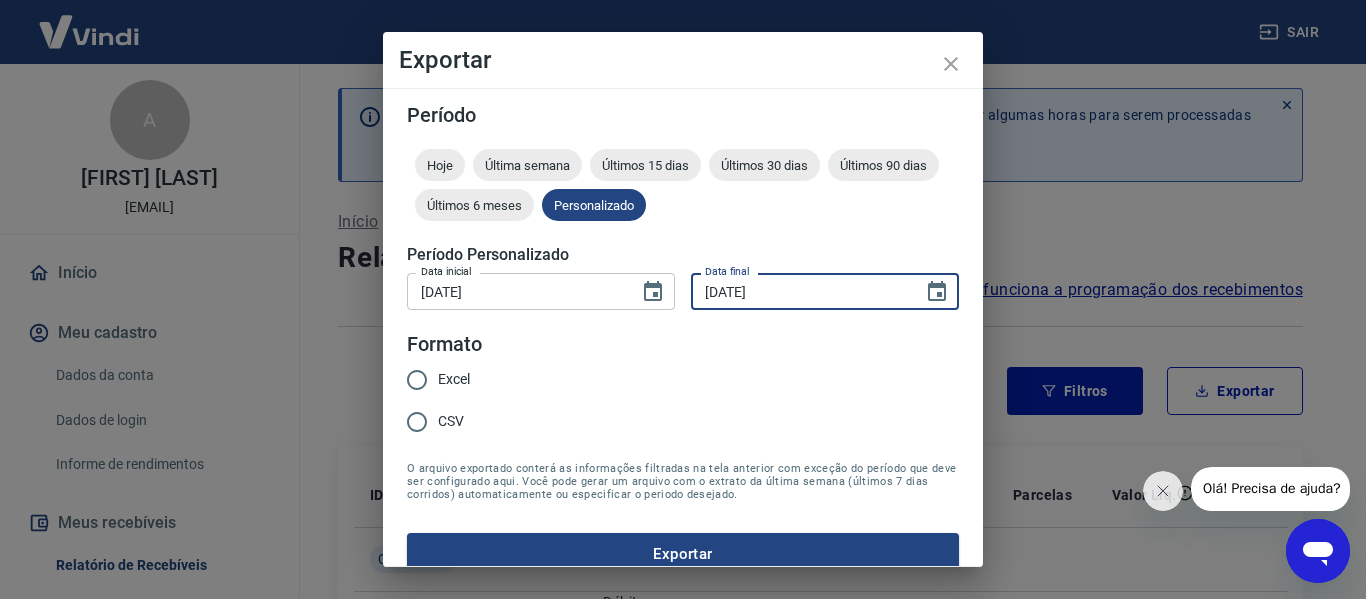 click on "Excel" at bounding box center (417, 380) 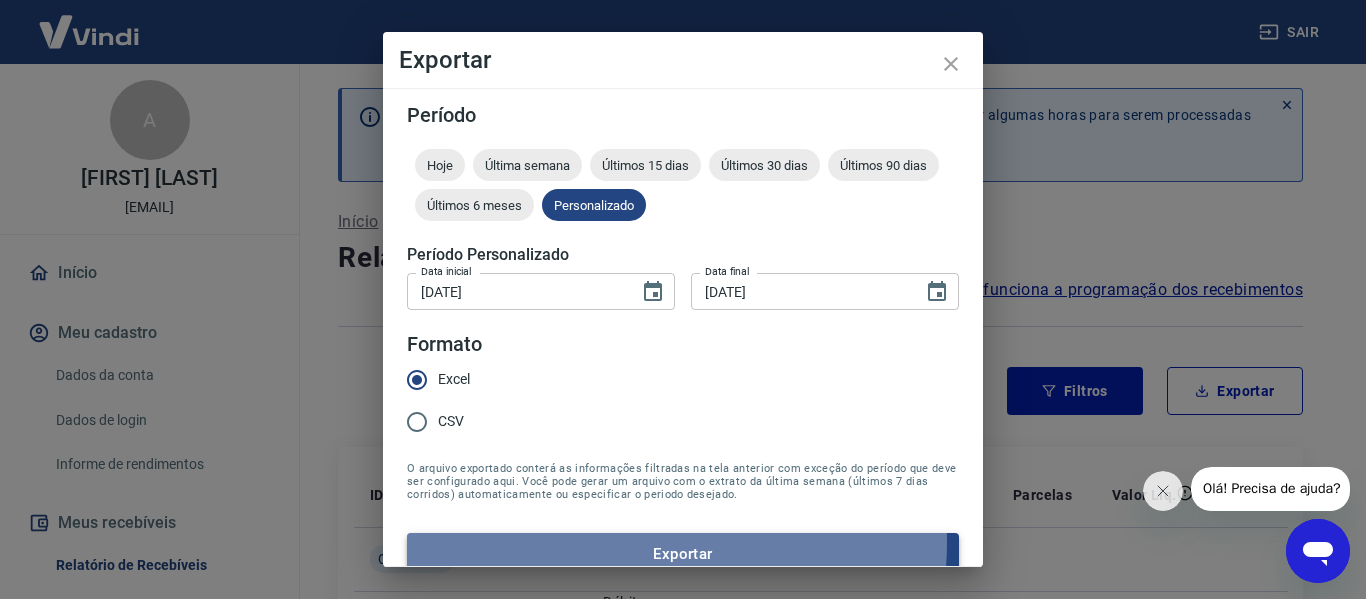 click on "Exportar" at bounding box center (683, 554) 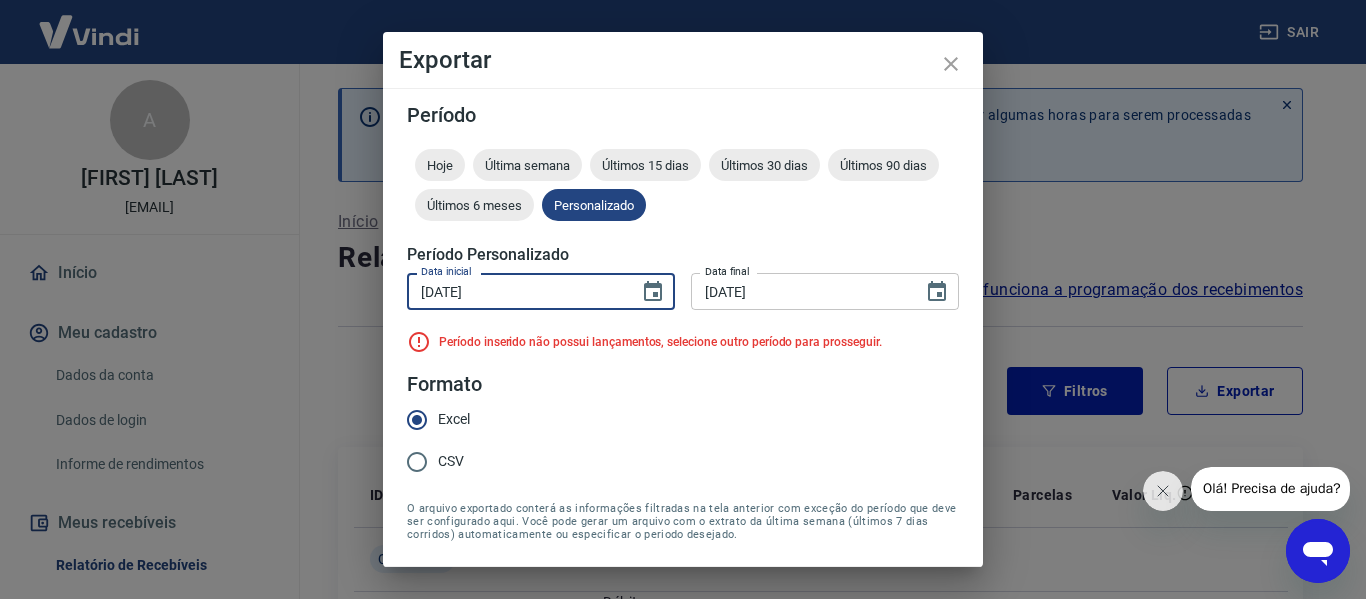 click on "01/01/2026" at bounding box center [516, 291] 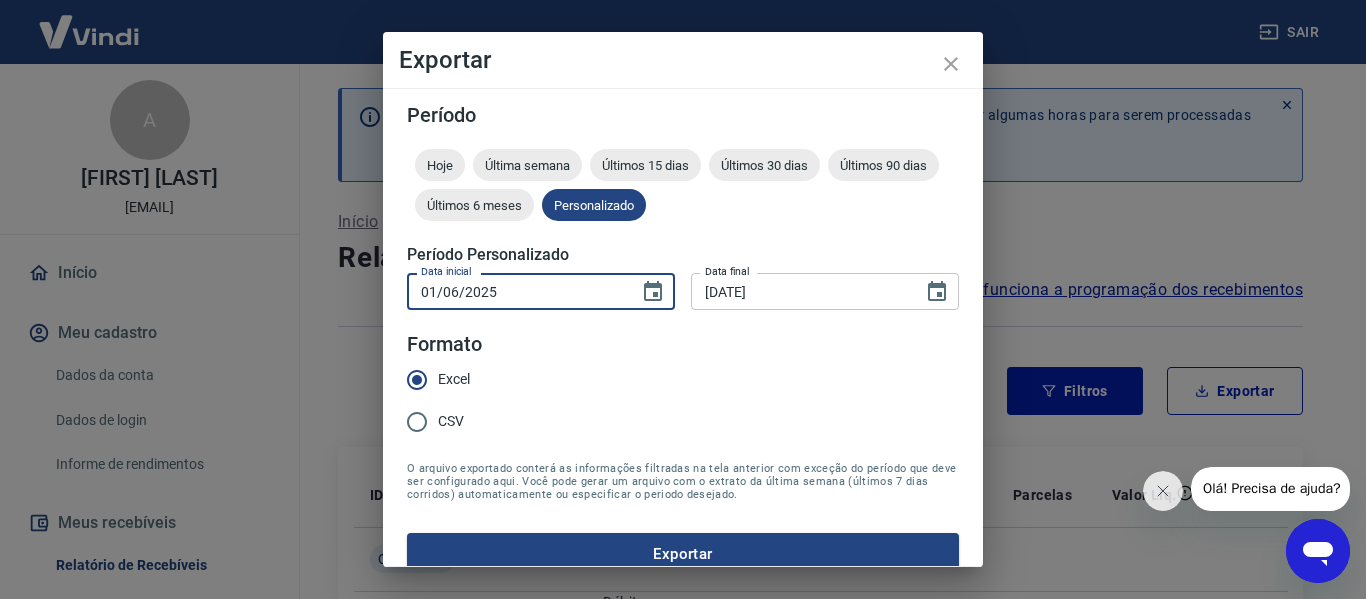 type on "01/06/2025" 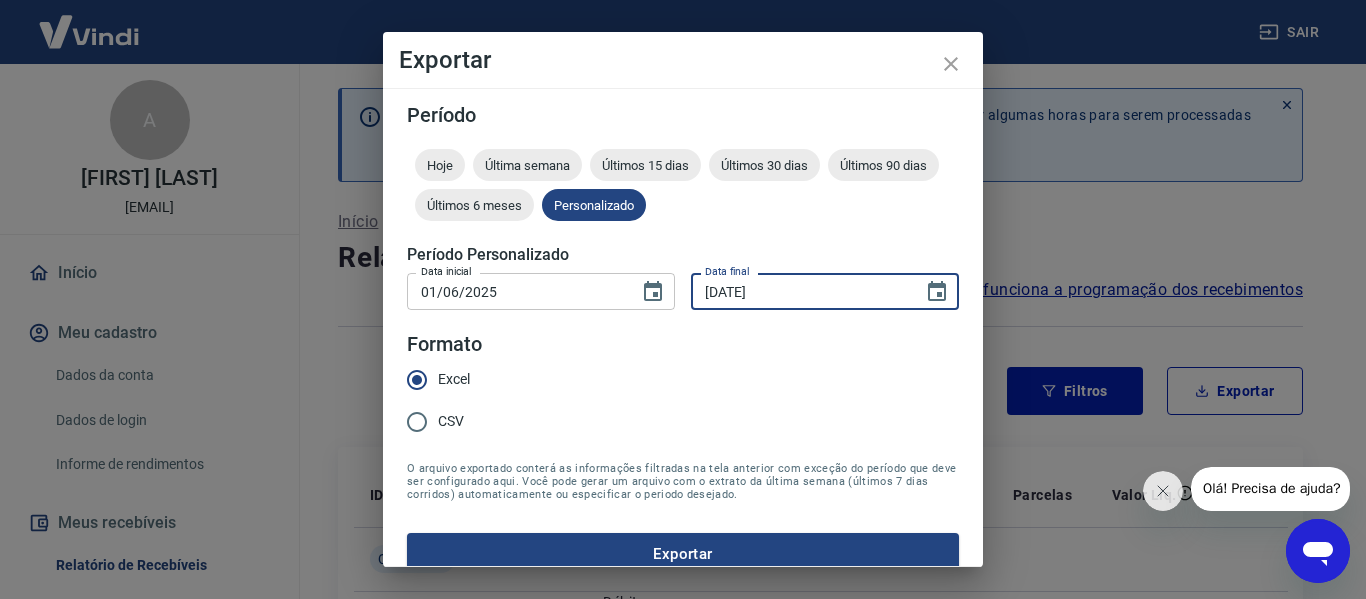 drag, startPoint x: 779, startPoint y: 293, endPoint x: 783, endPoint y: 273, distance: 20.396078 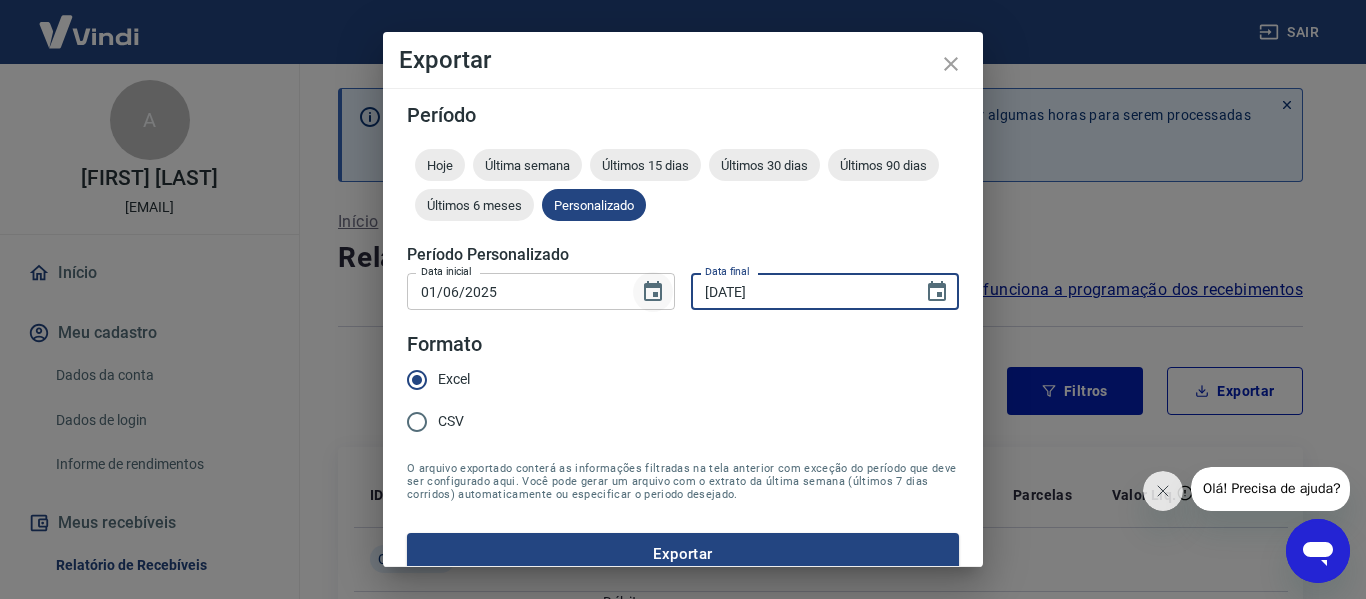 drag, startPoint x: 770, startPoint y: 290, endPoint x: 655, endPoint y: 295, distance: 115.10864 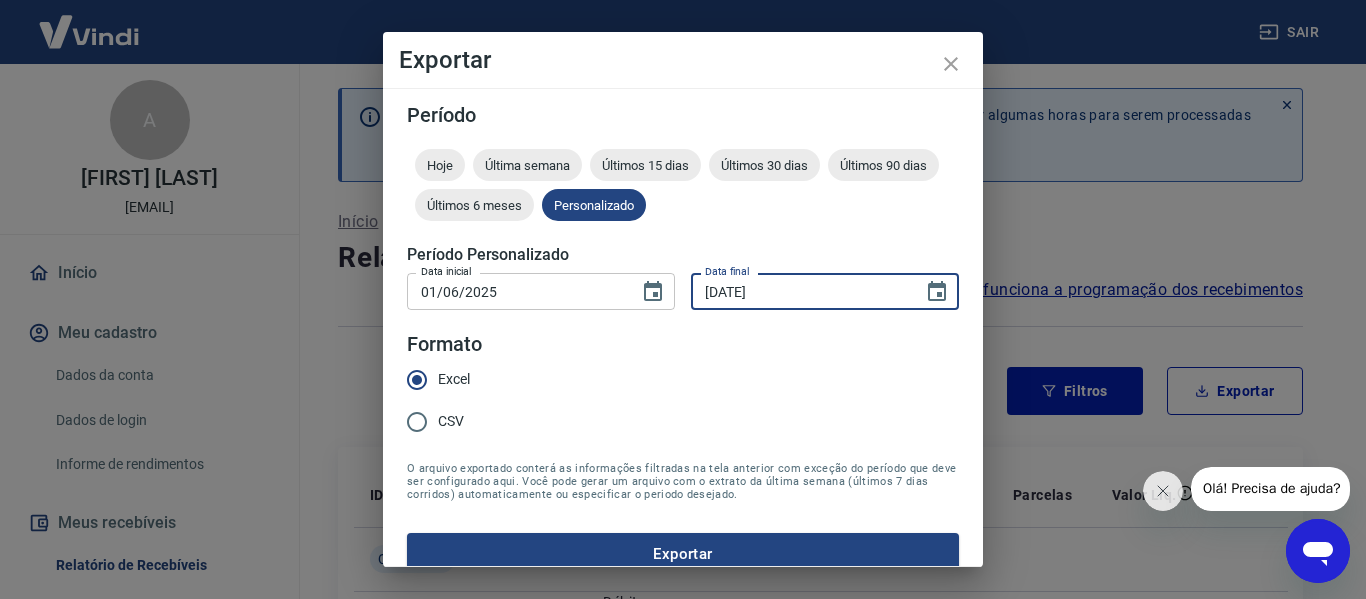 drag, startPoint x: 784, startPoint y: 291, endPoint x: 688, endPoint y: 287, distance: 96.0833 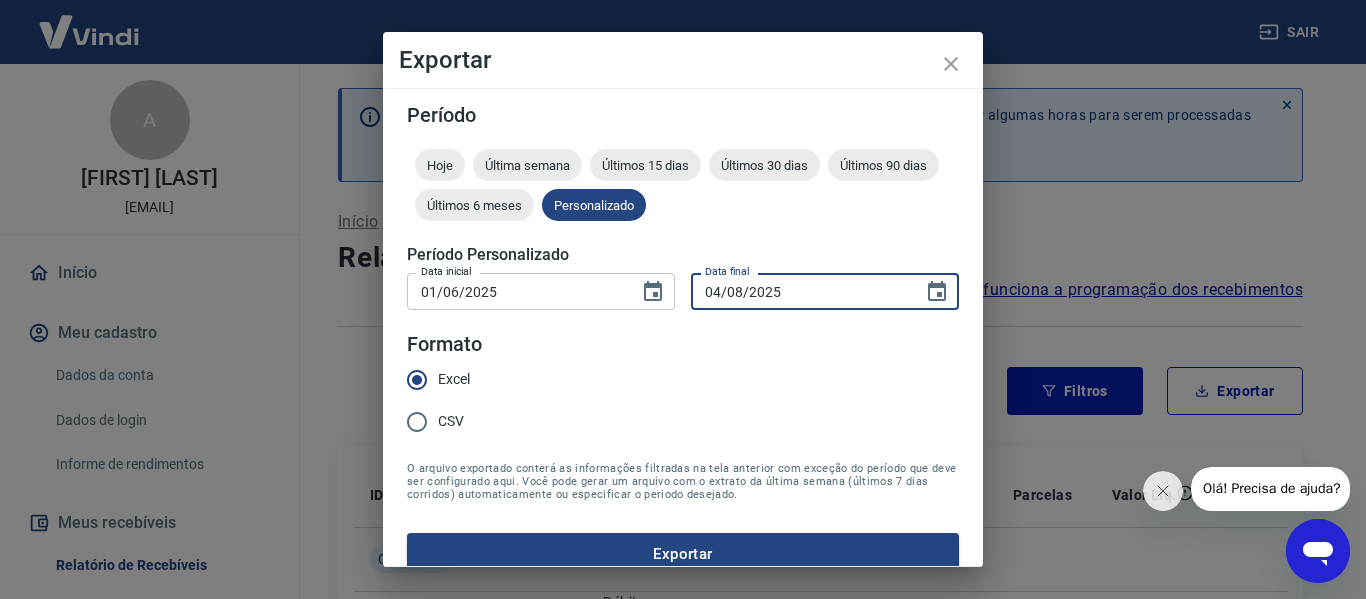 type on "04/08/2025" 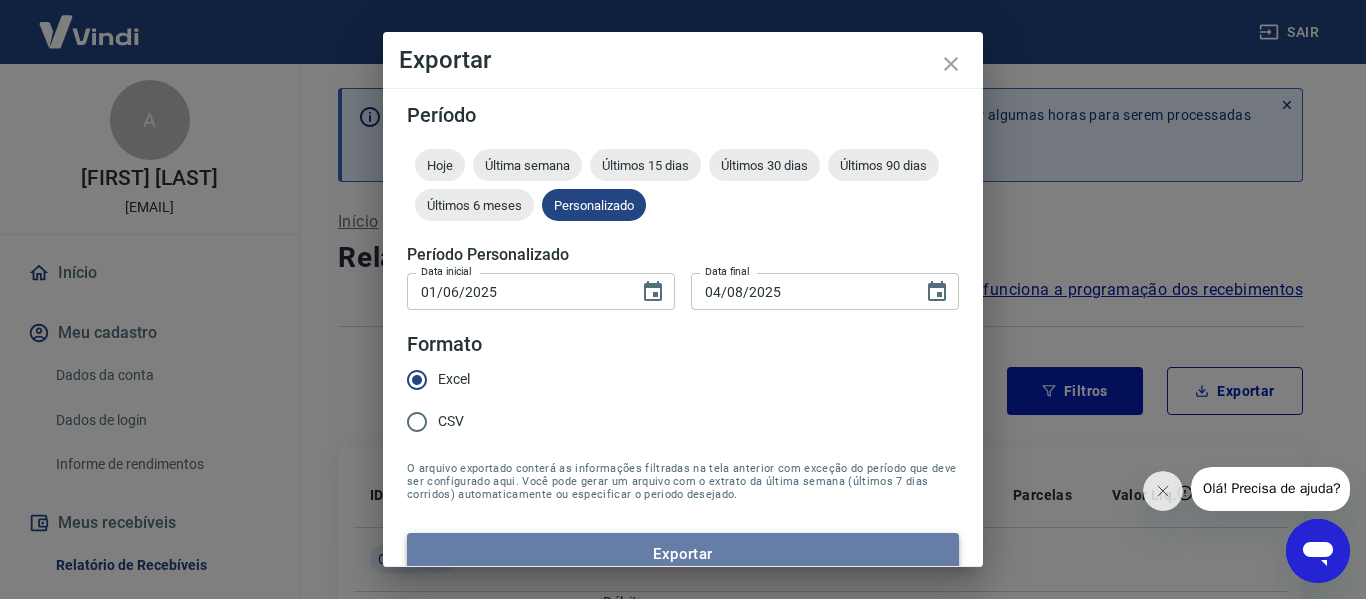 click on "Exportar" at bounding box center (683, 554) 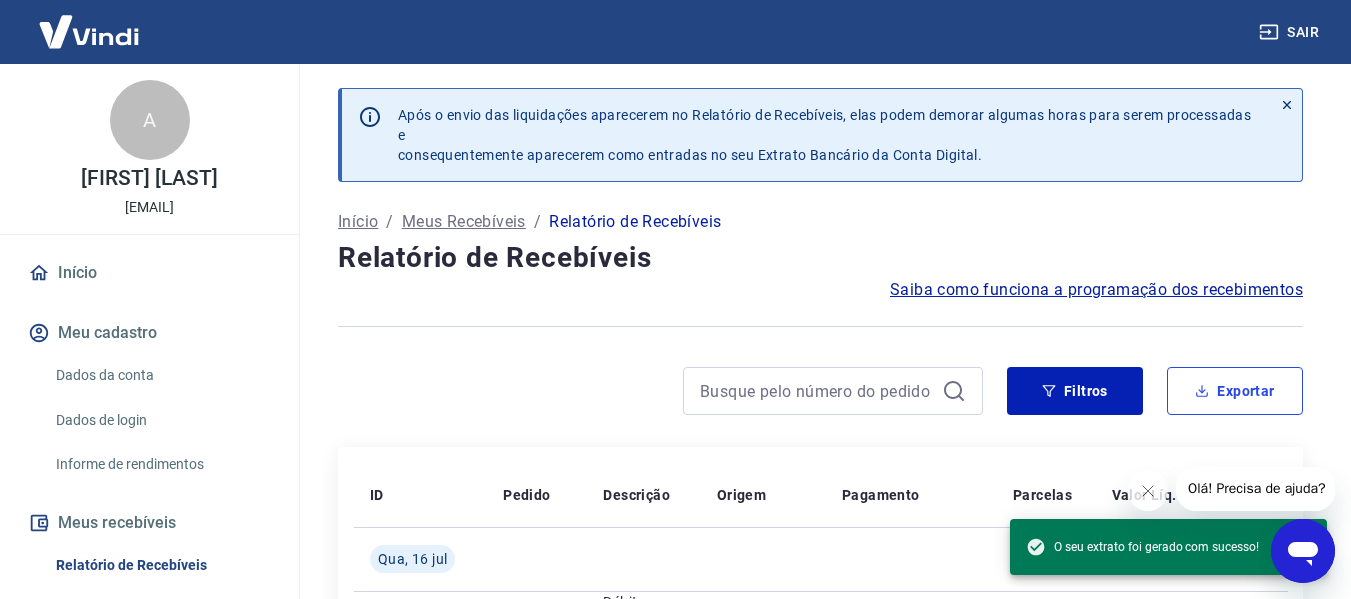 type 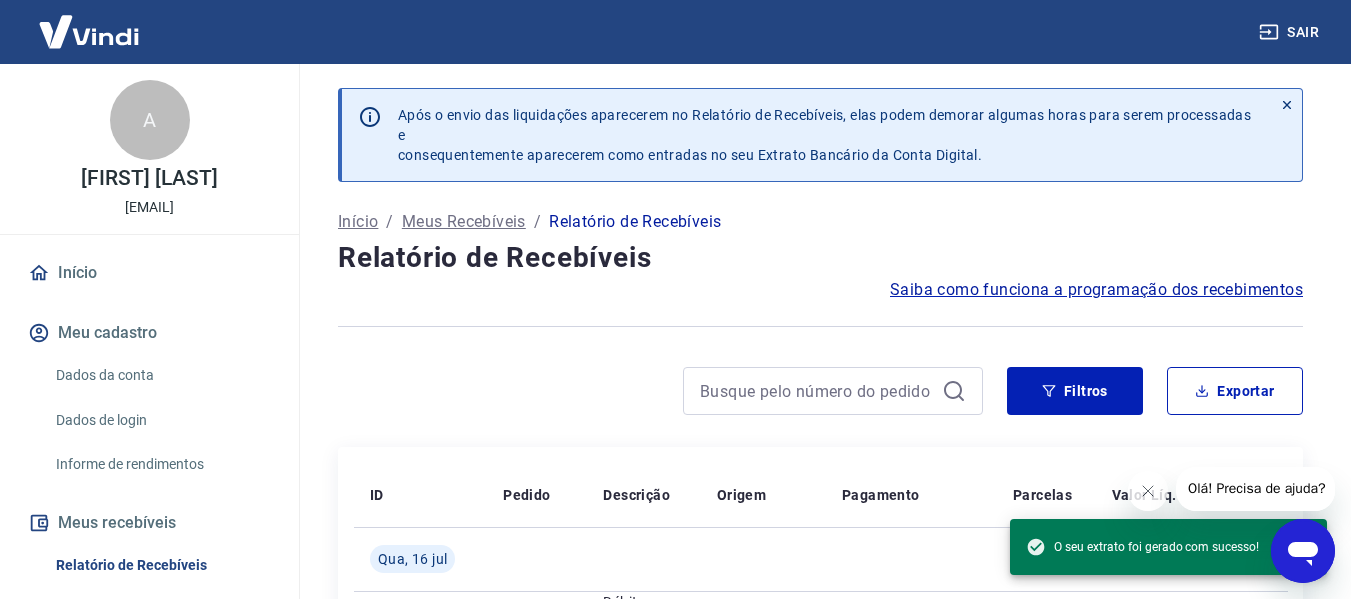 click at bounding box center (820, 326) 